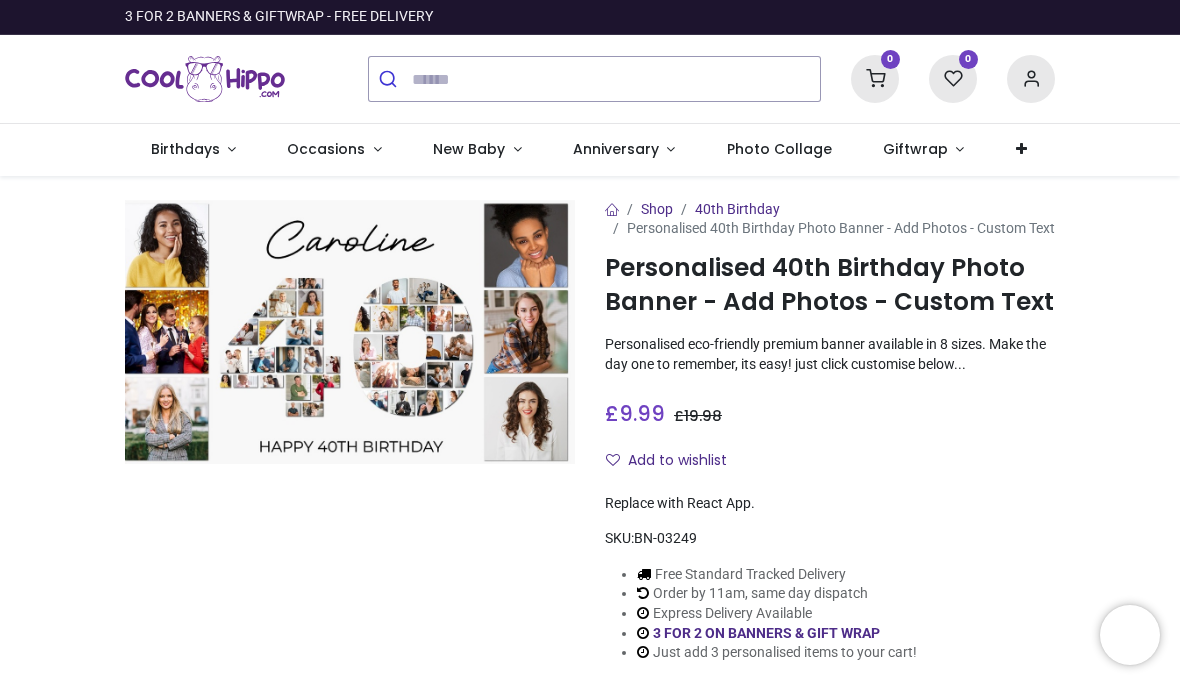 scroll, scrollTop: 0, scrollLeft: 0, axis: both 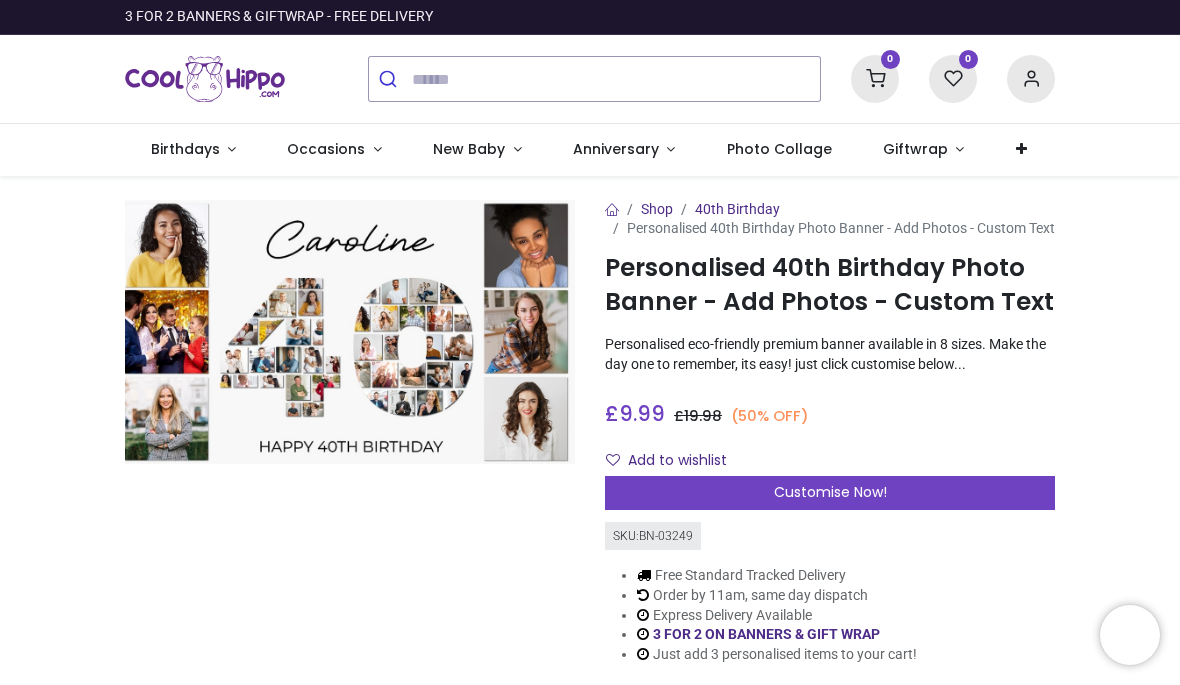 click on "Customise Now!" at bounding box center [830, 493] 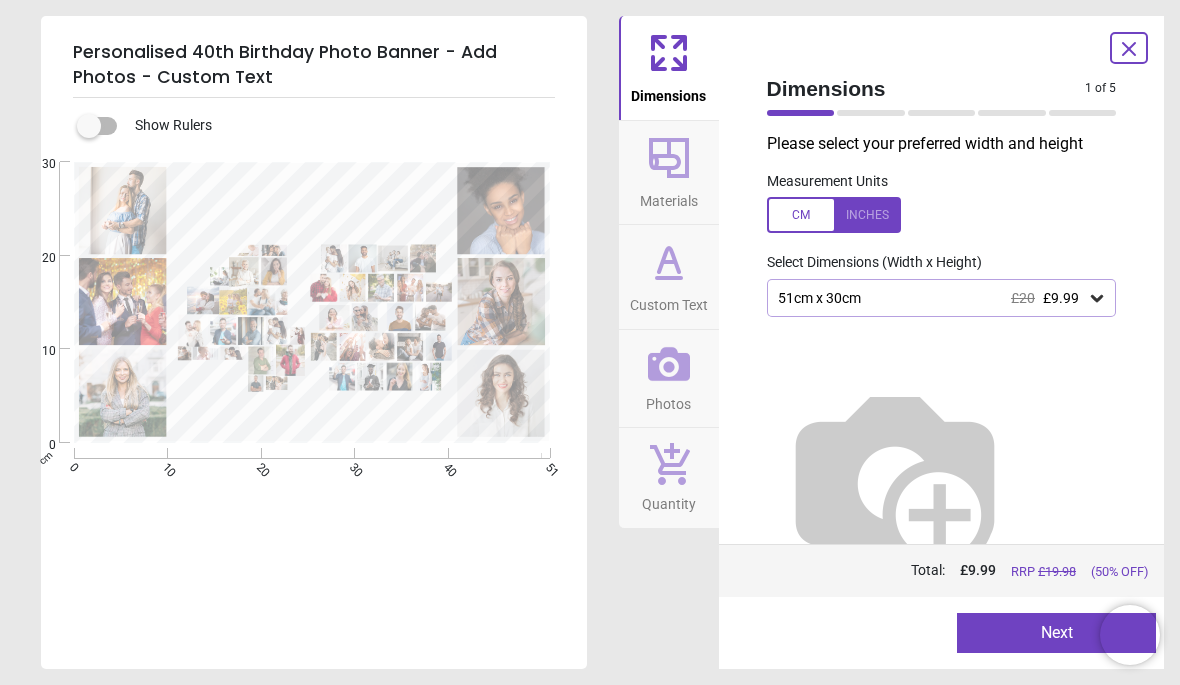 click on "51cm  x  30cm       £20 £9.99" at bounding box center (942, 298) 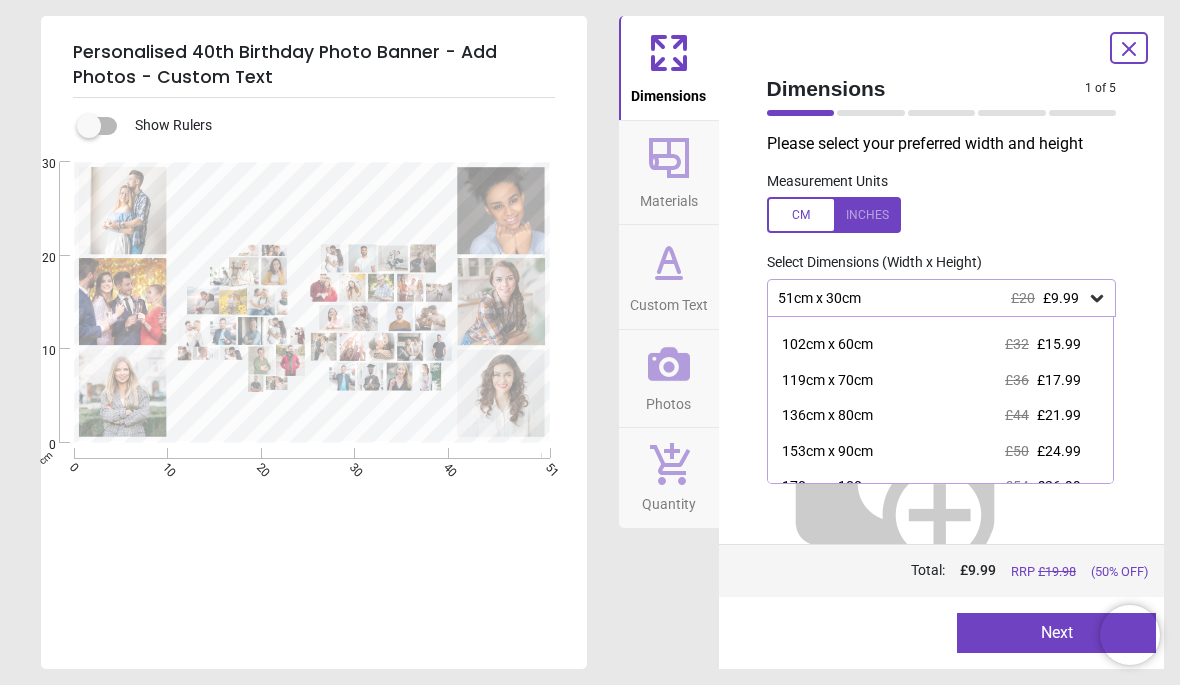 scroll, scrollTop: 102, scrollLeft: 0, axis: vertical 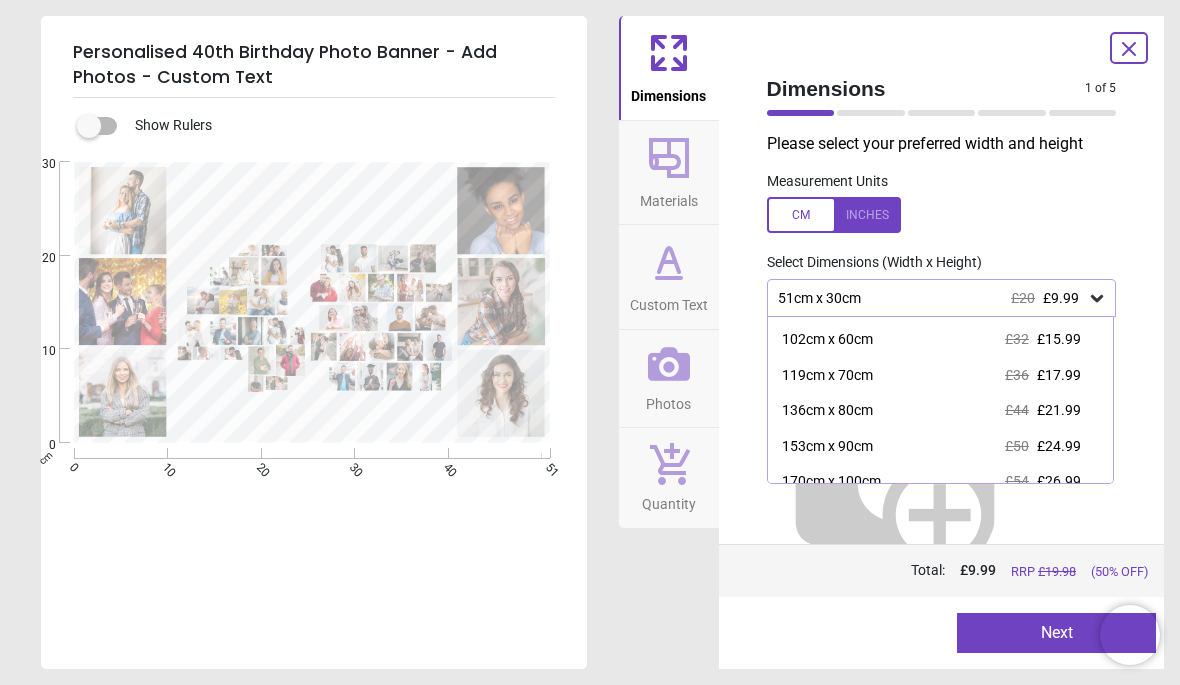 click on "153cm  x  90cm       £50 £24.99" at bounding box center (941, 447) 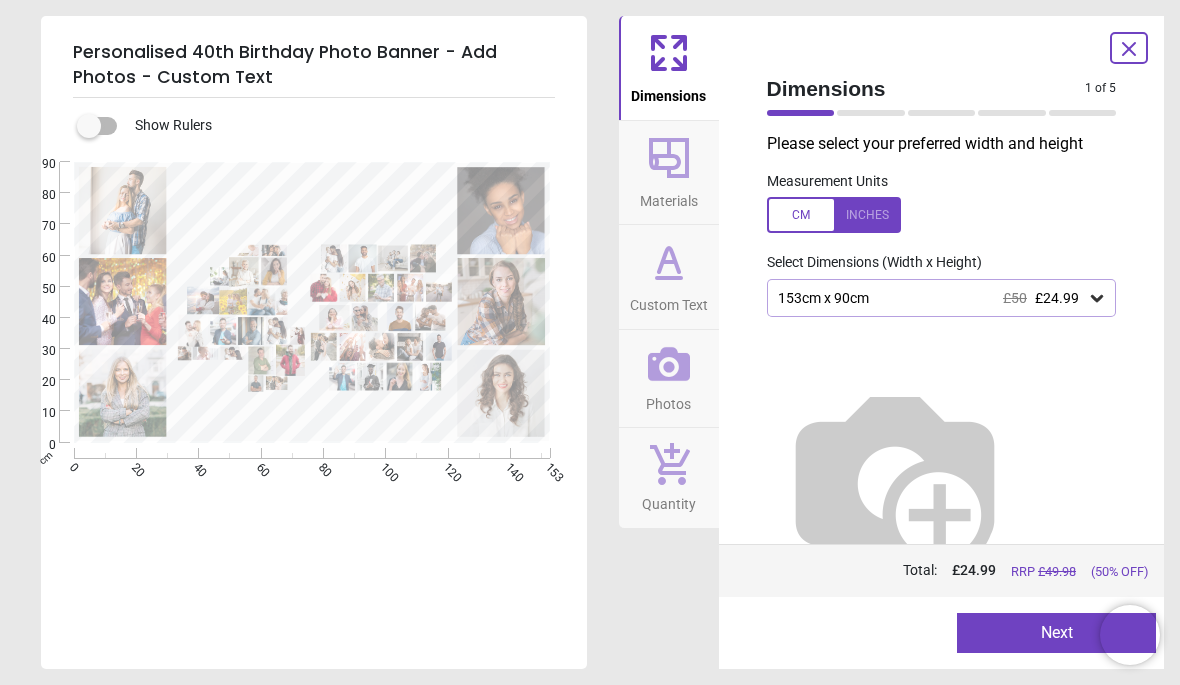 click on "£24.99" at bounding box center [1057, 298] 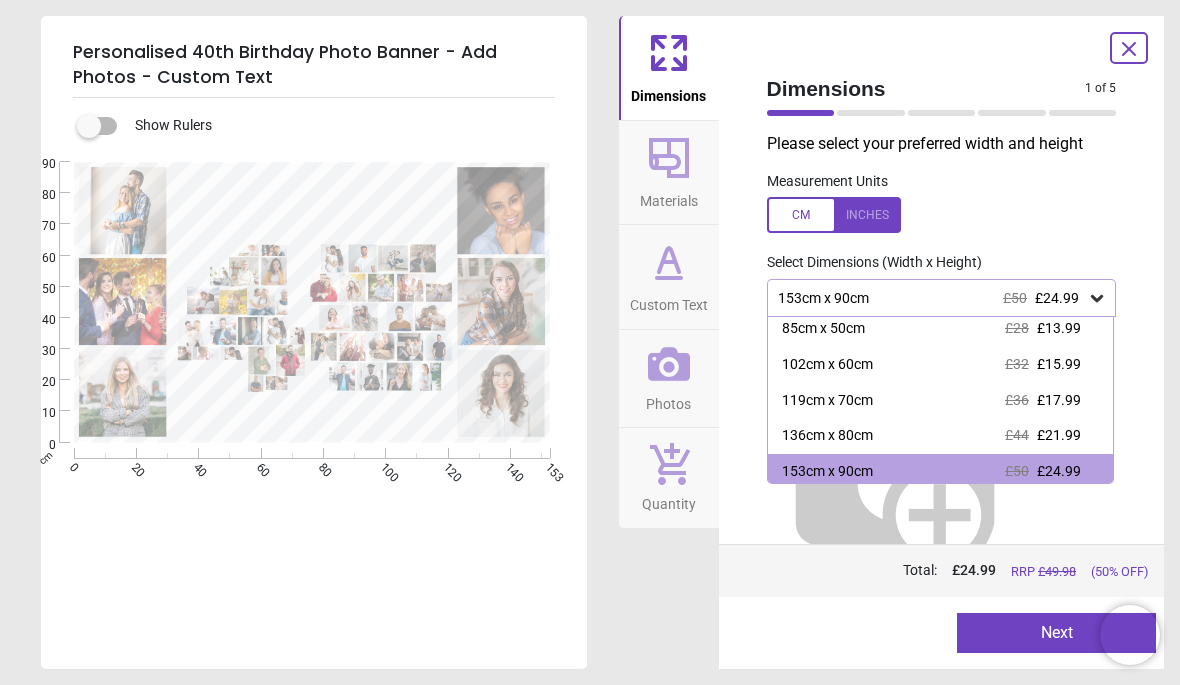 scroll, scrollTop: 79, scrollLeft: 0, axis: vertical 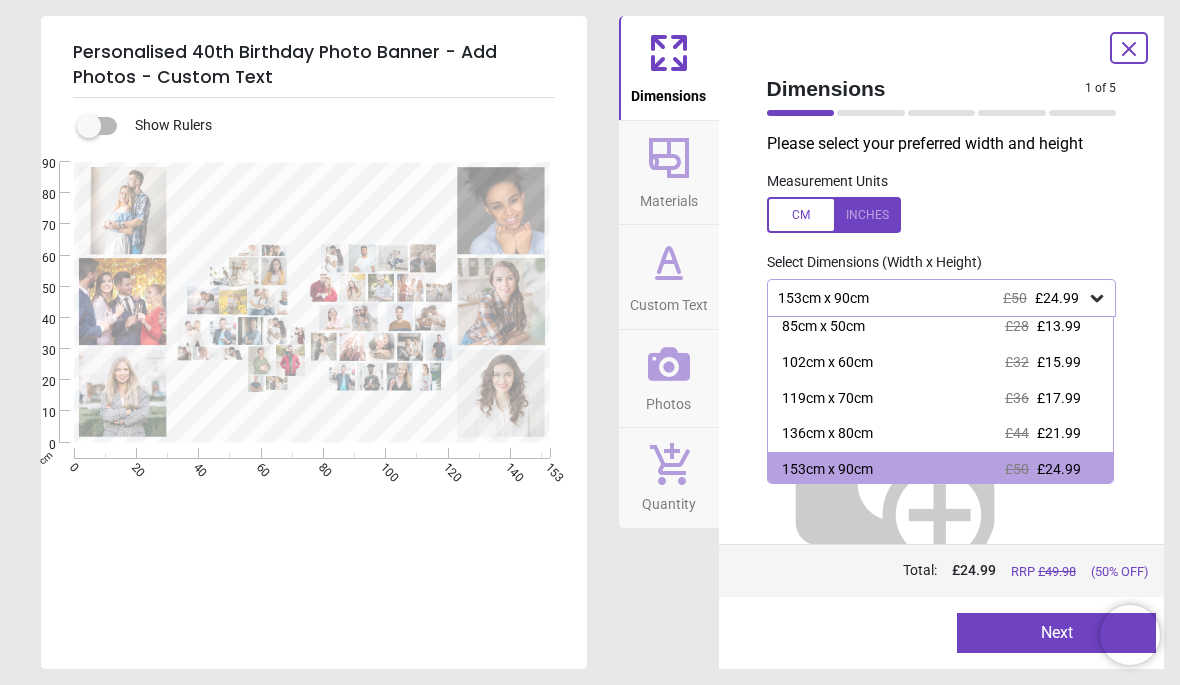click at bounding box center [942, 215] 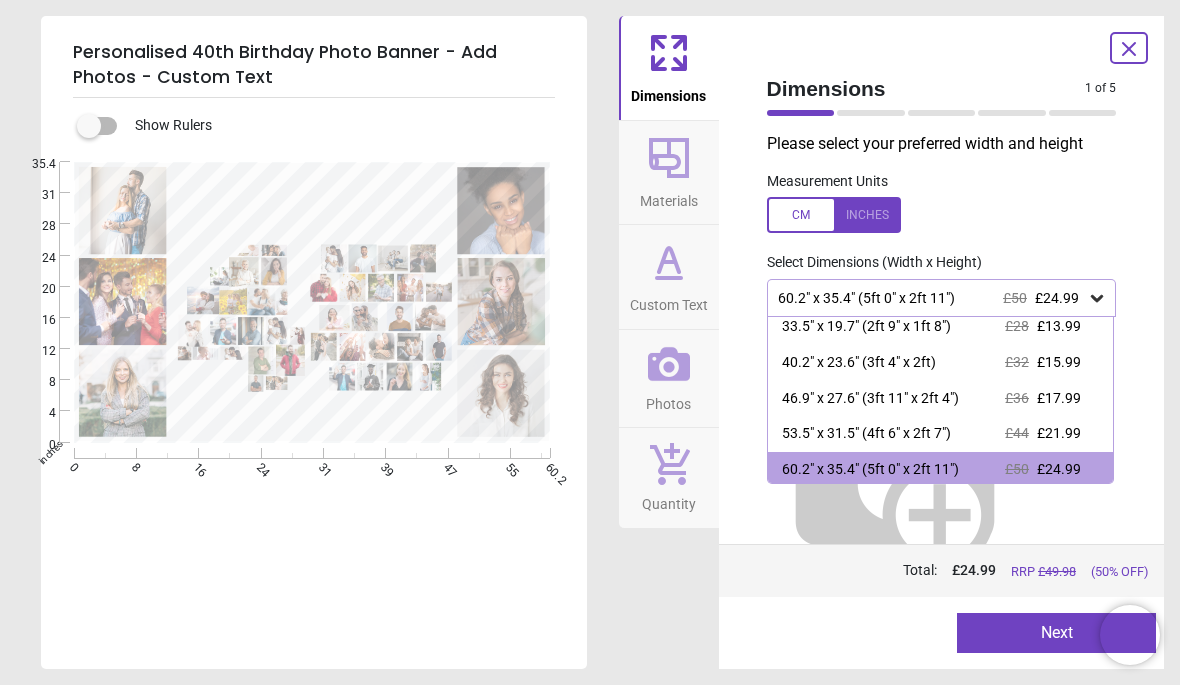 click on "60.2"  x  35.4"    (5ft 0" x 2ft 11")   £50 £24.99" at bounding box center [941, 470] 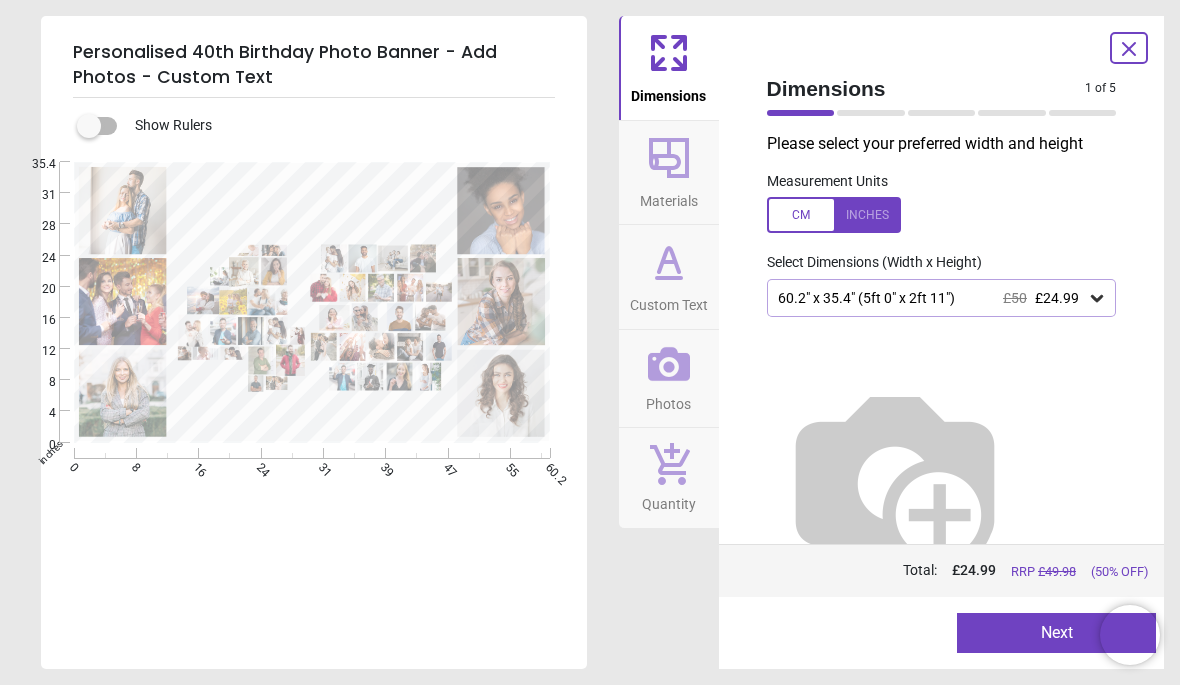click on "Next" at bounding box center [1056, 633] 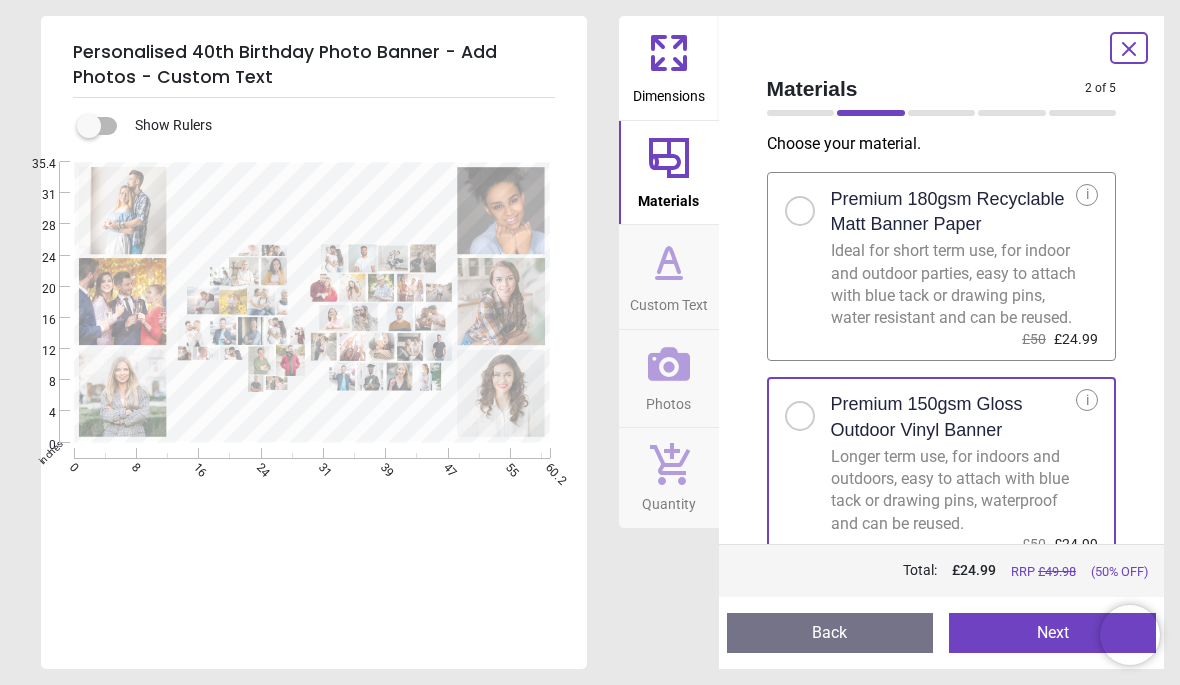 click on "Next" at bounding box center (1052, 633) 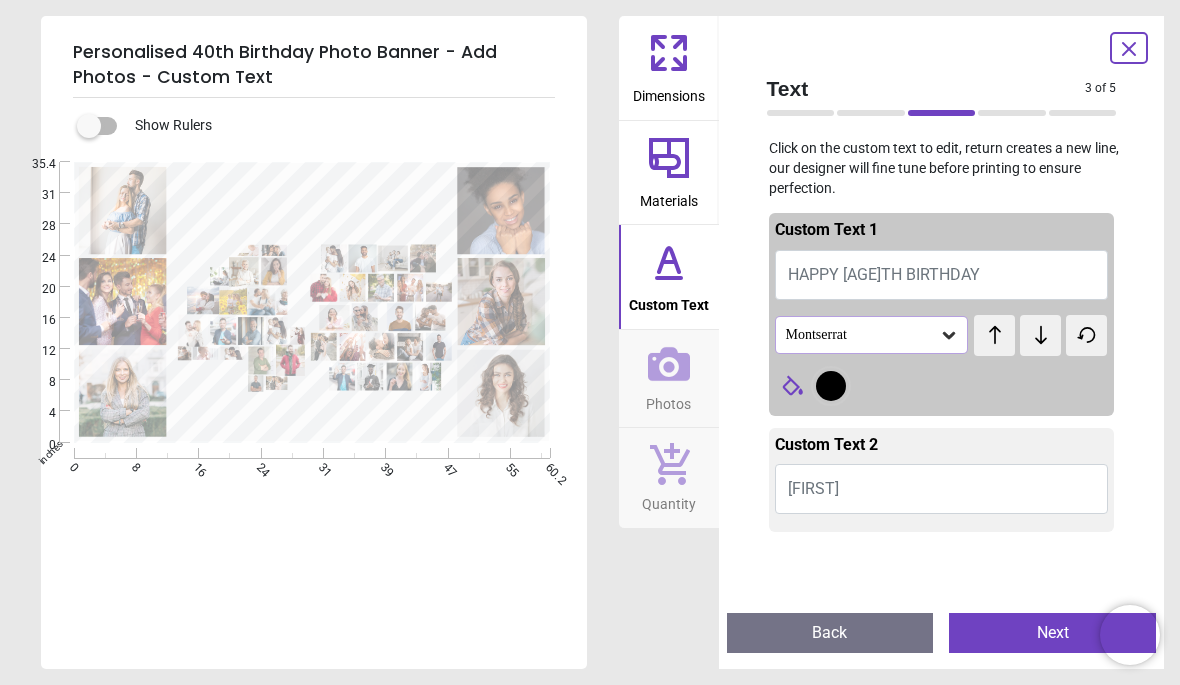 click on "Montserrat" at bounding box center (872, 335) 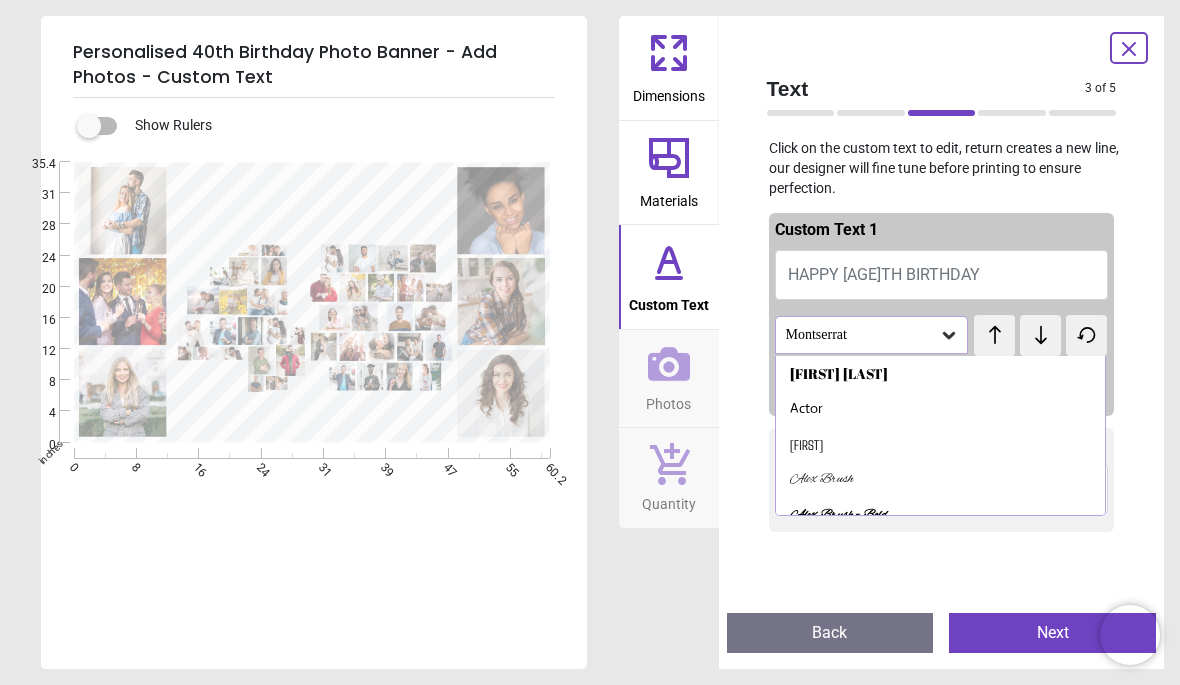 scroll, scrollTop: 0, scrollLeft: 0, axis: both 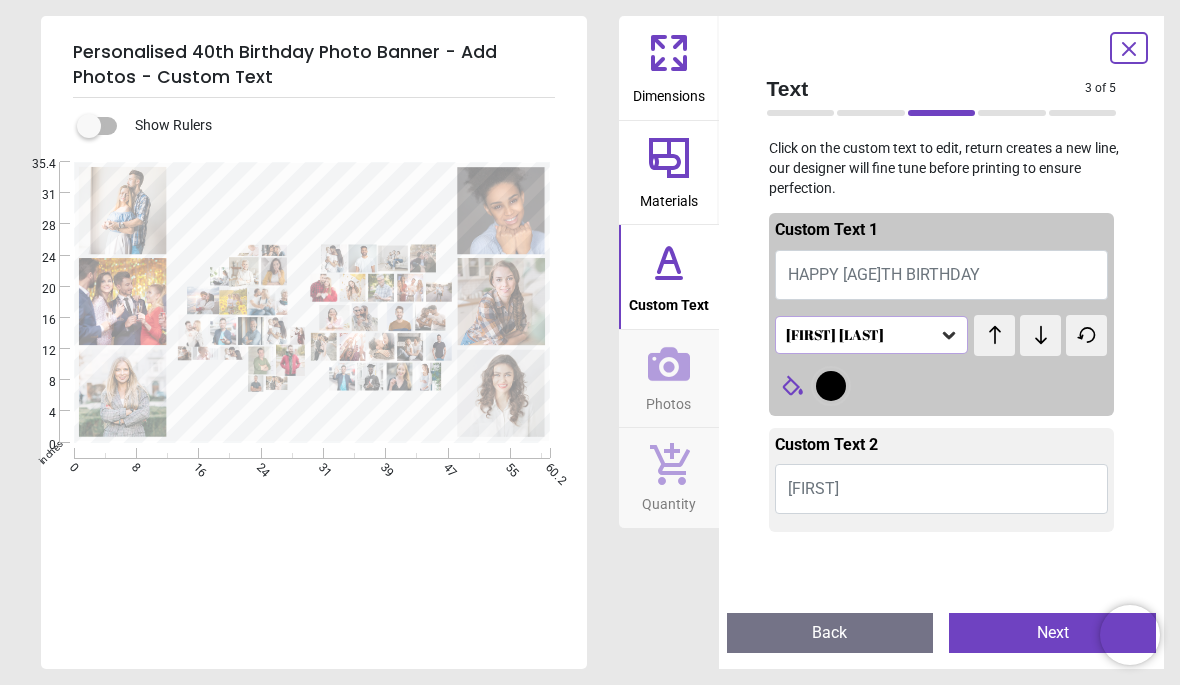 click on "Abril Fatface" at bounding box center [862, 335] 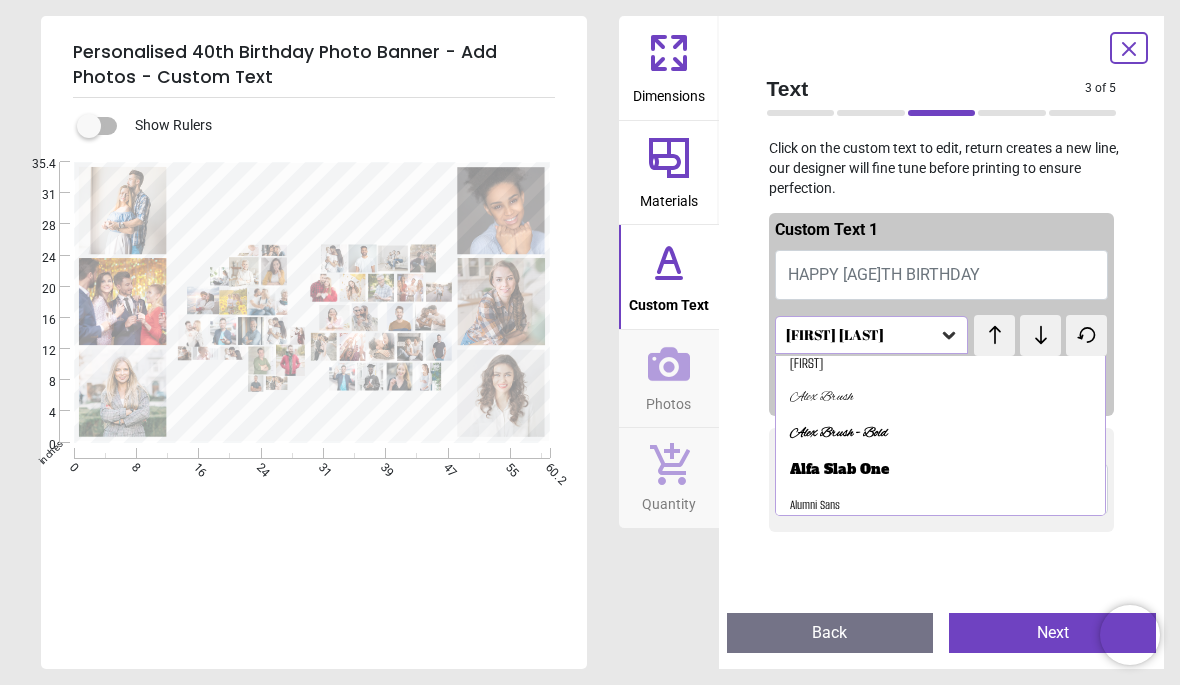 scroll, scrollTop: 86, scrollLeft: 0, axis: vertical 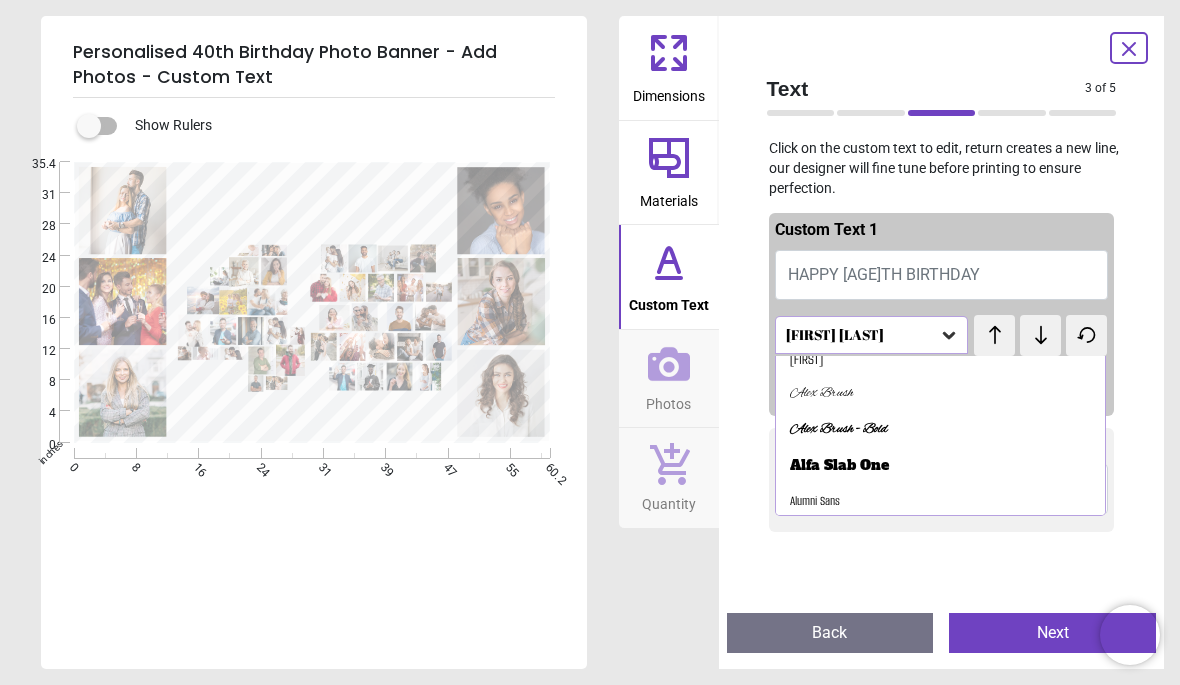 click on "Alfa Slab One" at bounding box center (941, 466) 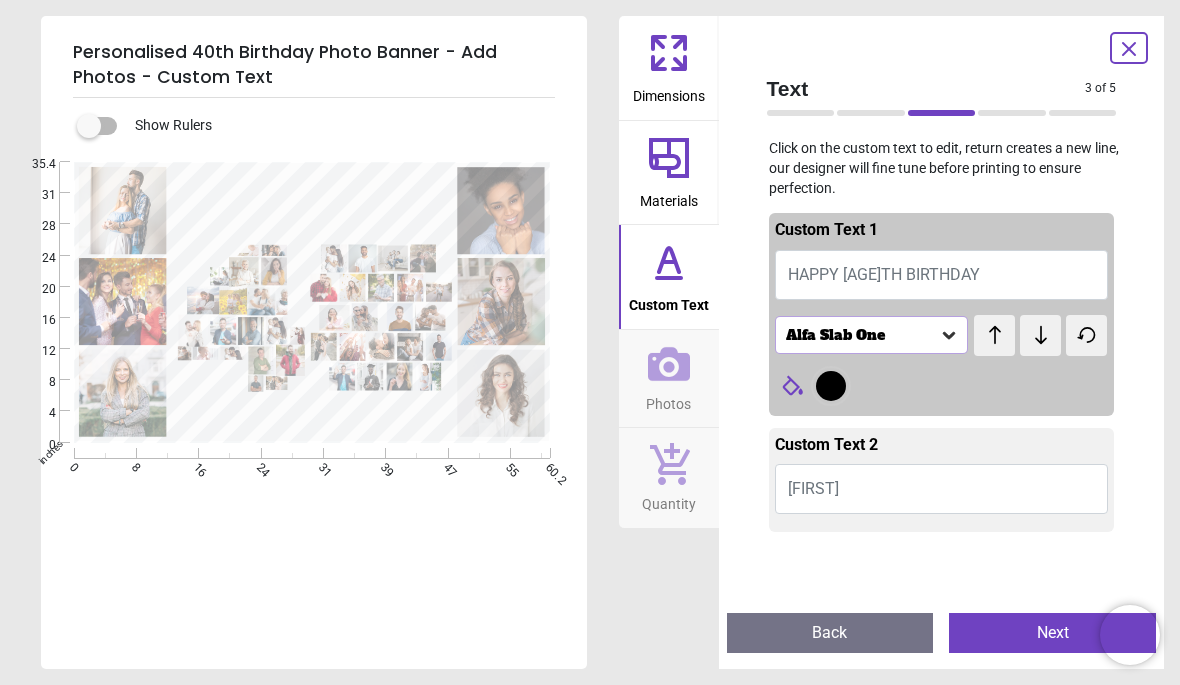 click at bounding box center [831, 386] 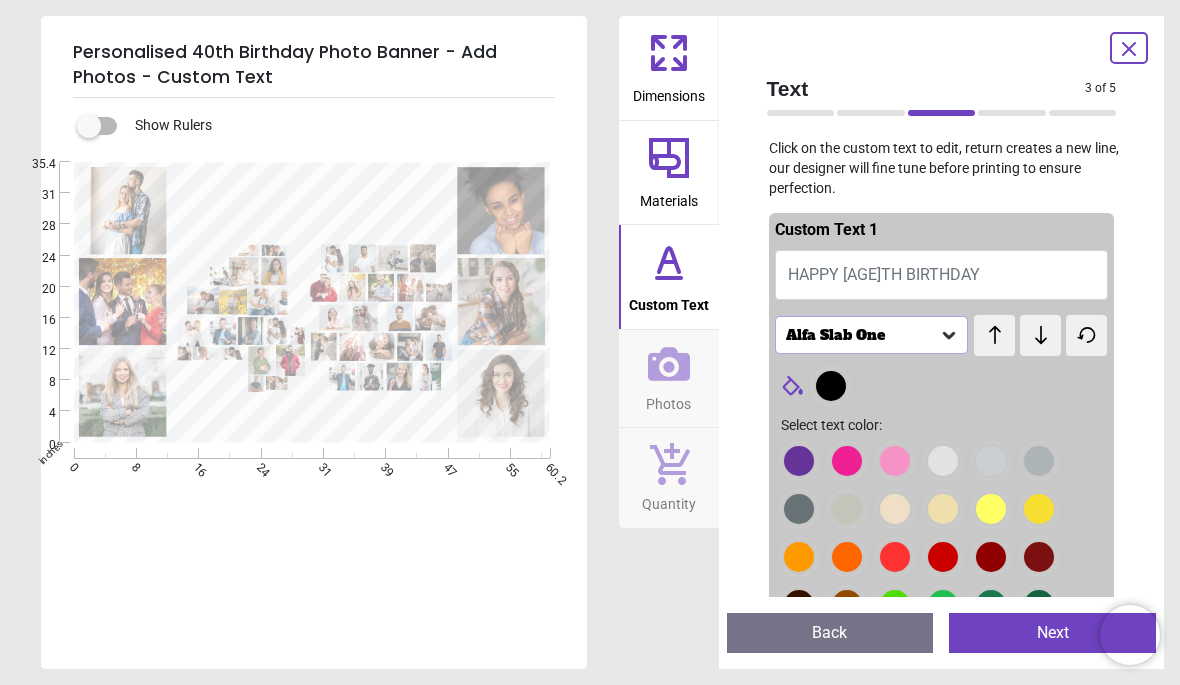 click at bounding box center (799, 461) 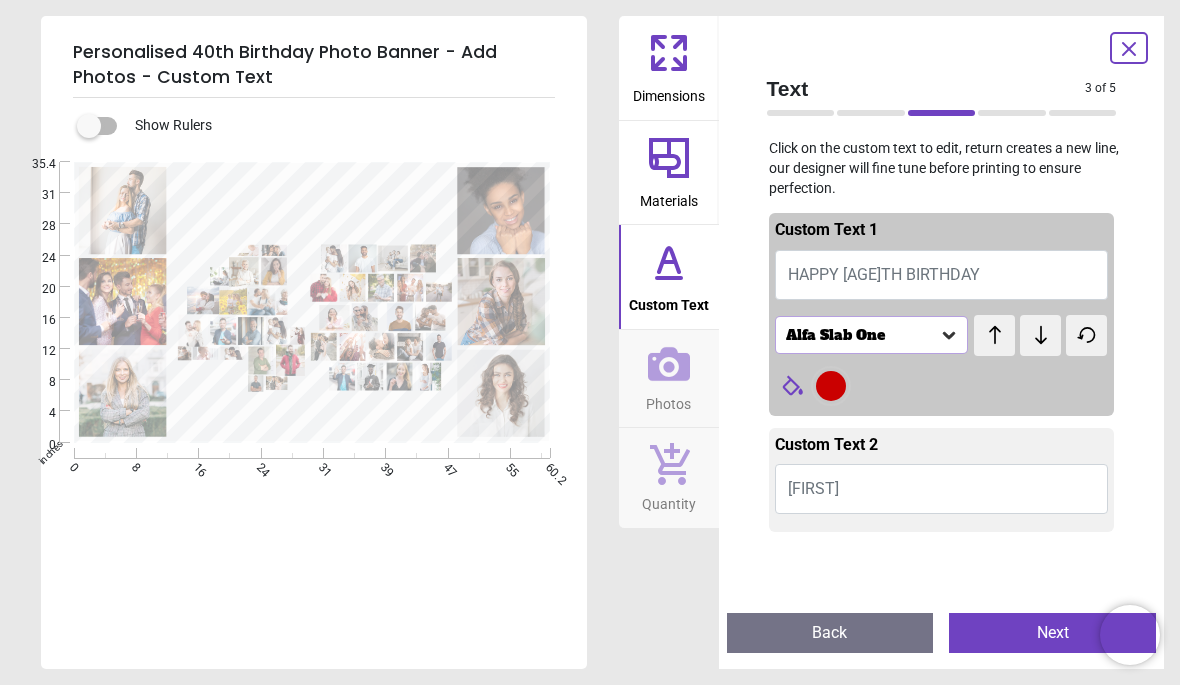 click on "Caroline" at bounding box center (942, 489) 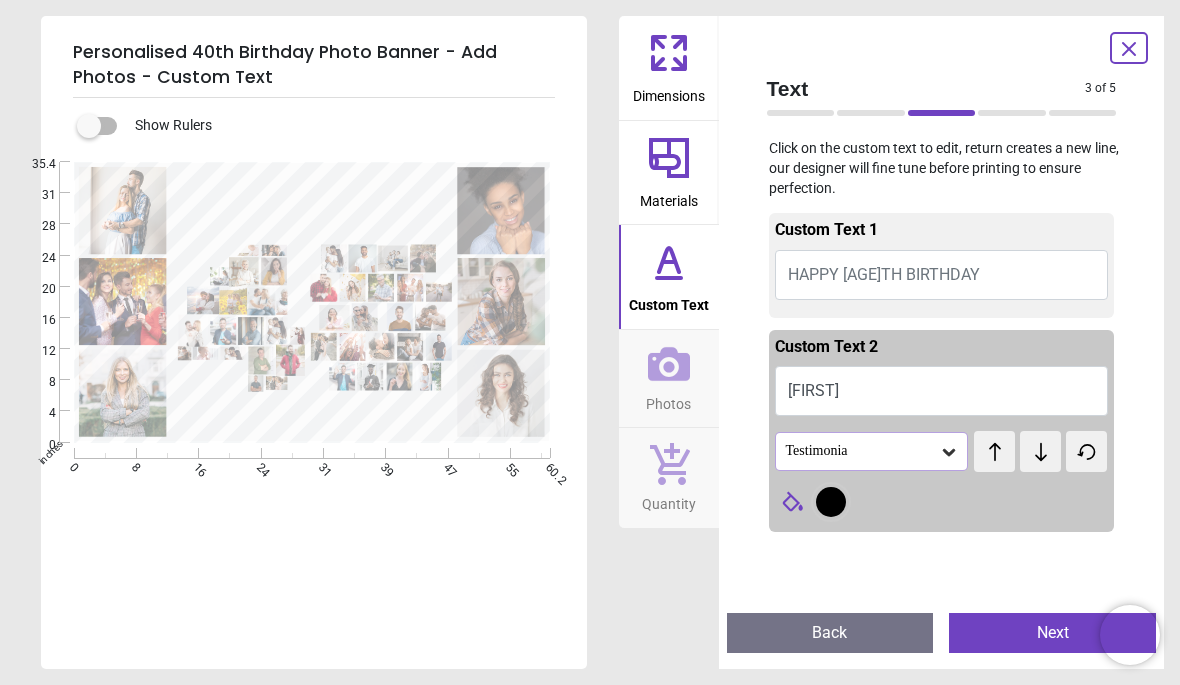 type on "*******" 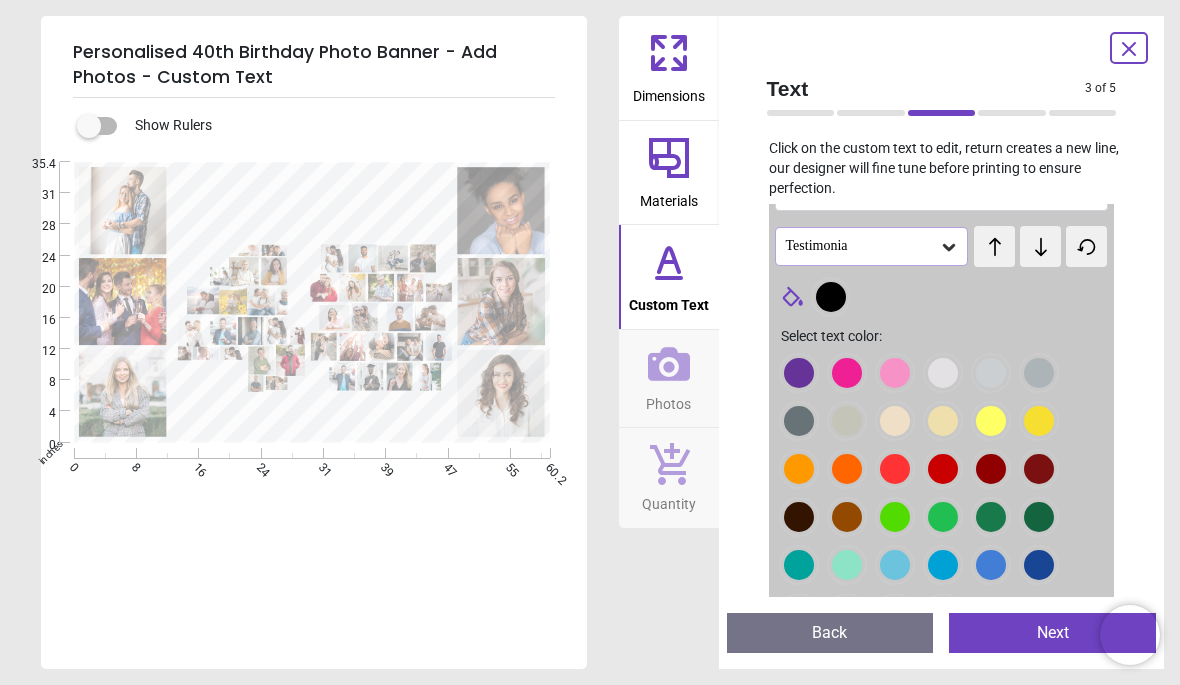 scroll, scrollTop: 206, scrollLeft: 0, axis: vertical 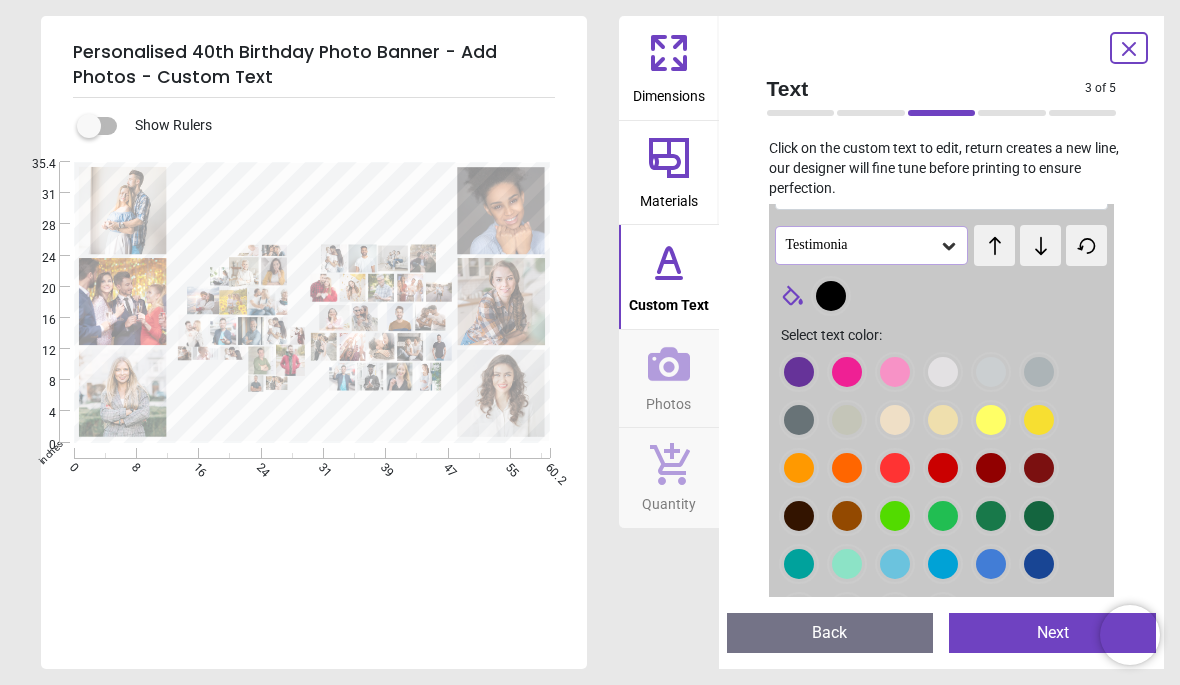 click at bounding box center (799, 372) 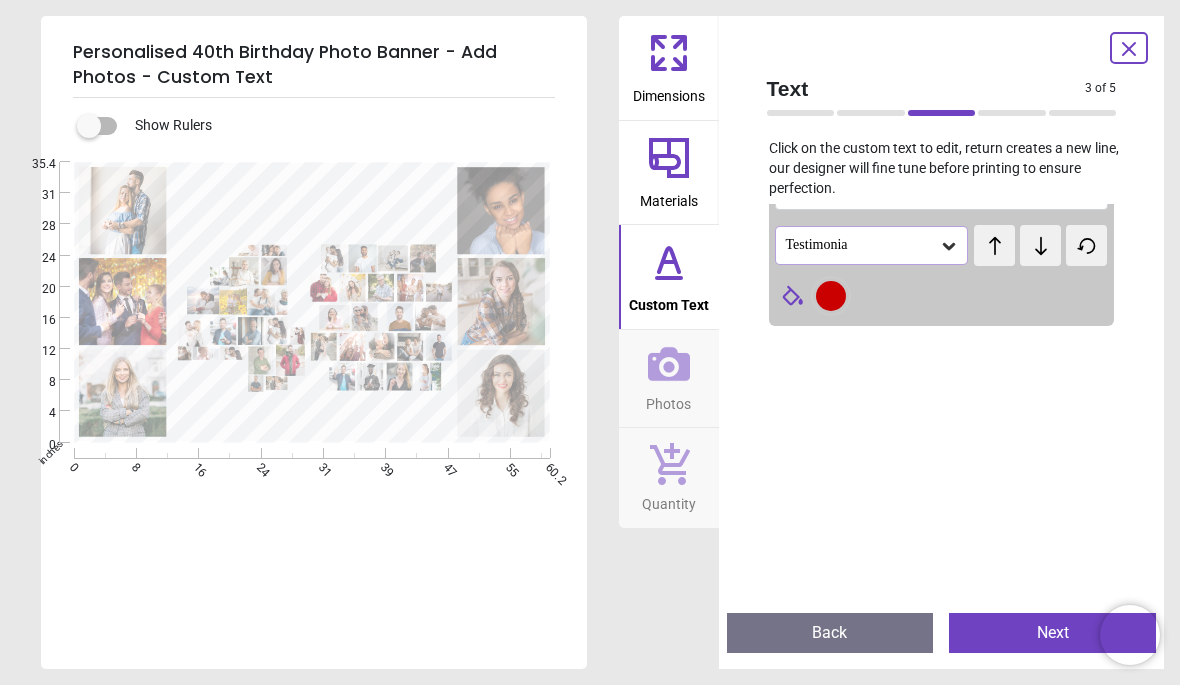 click on "Next" at bounding box center (1052, 633) 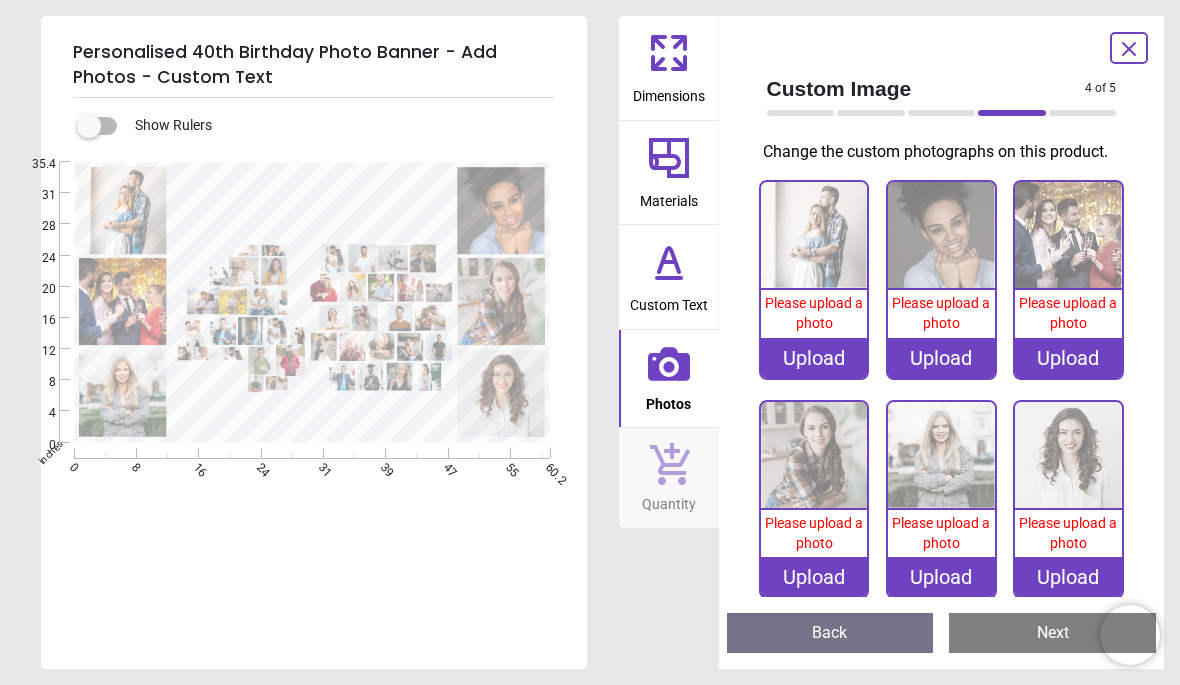 scroll, scrollTop: 0, scrollLeft: 0, axis: both 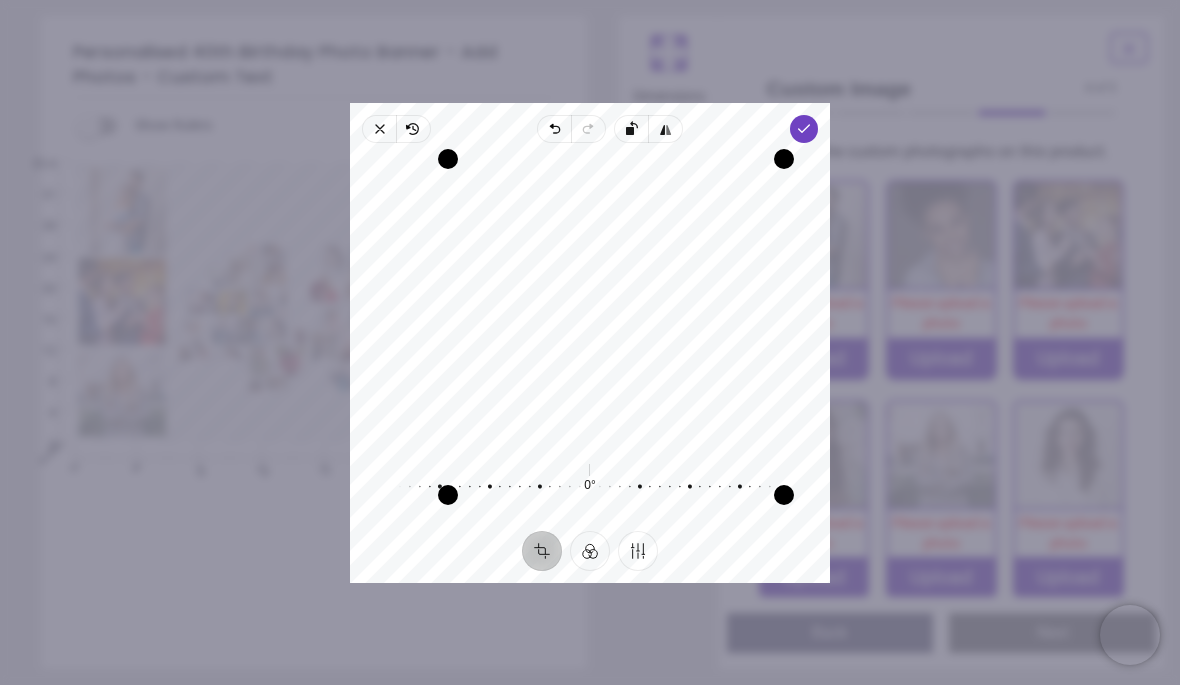 click 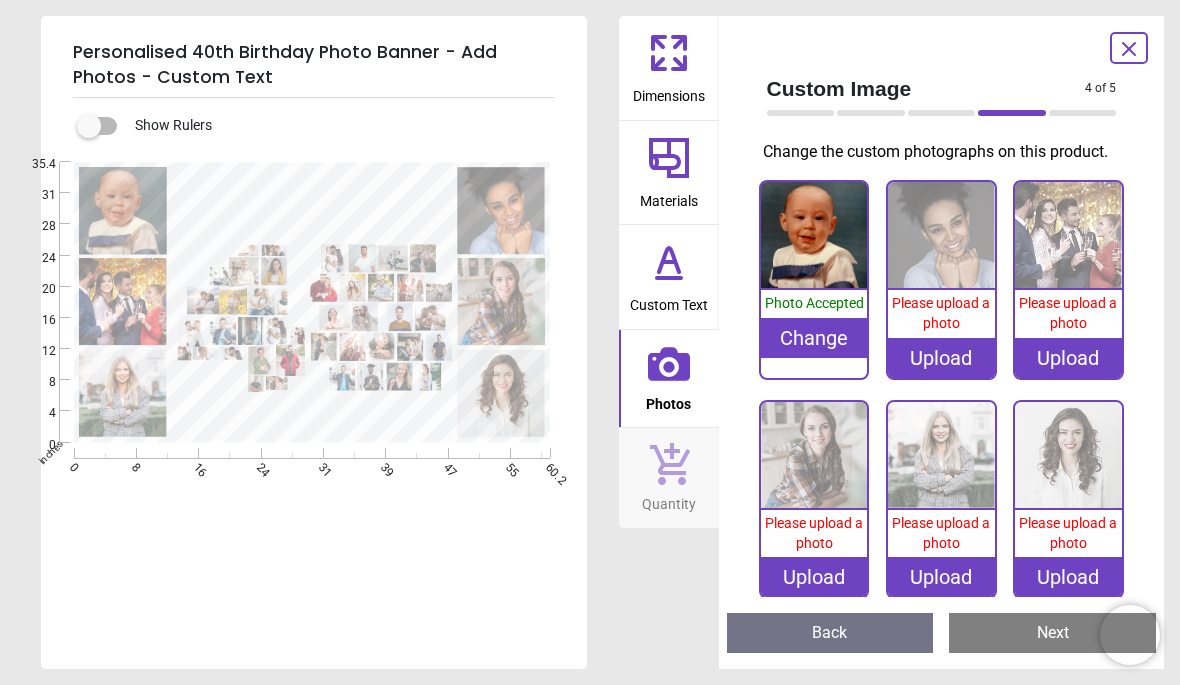 click at bounding box center (941, 235) 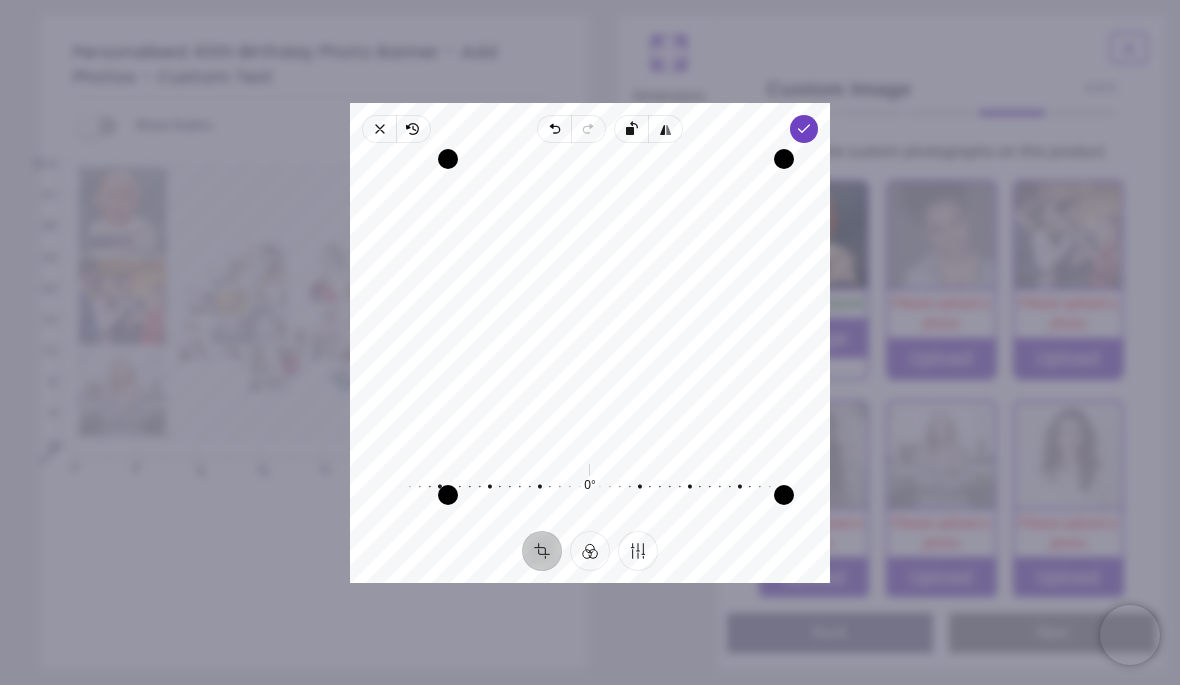 click 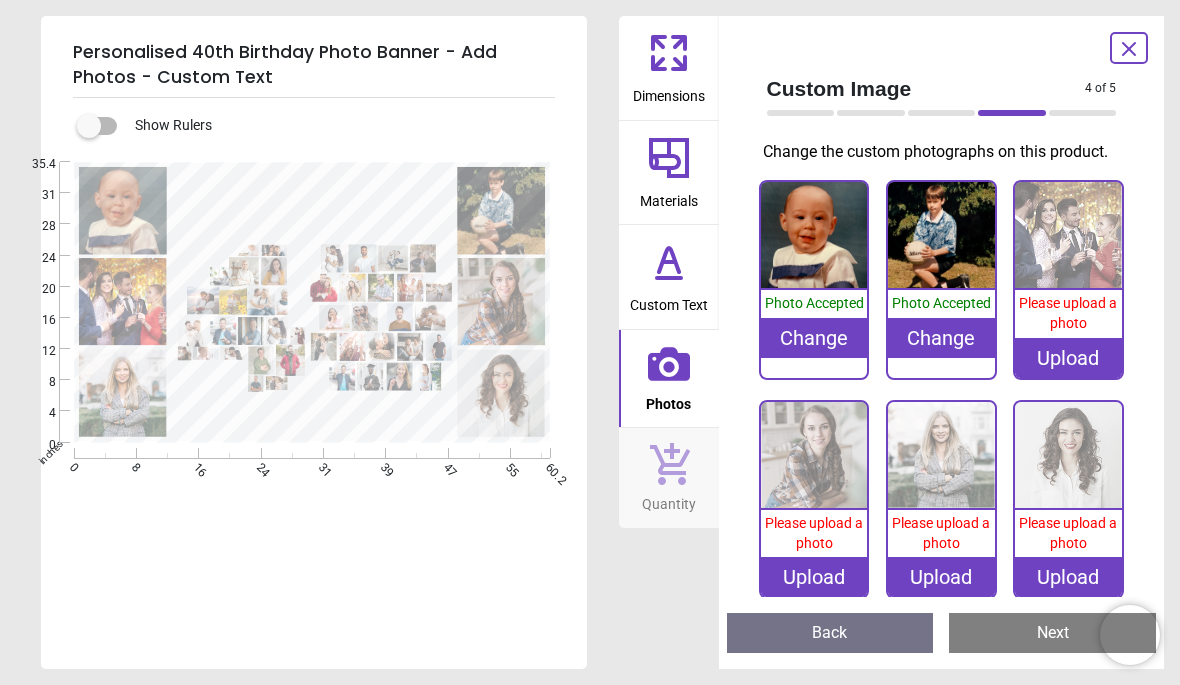 click on "Change" at bounding box center [941, 338] 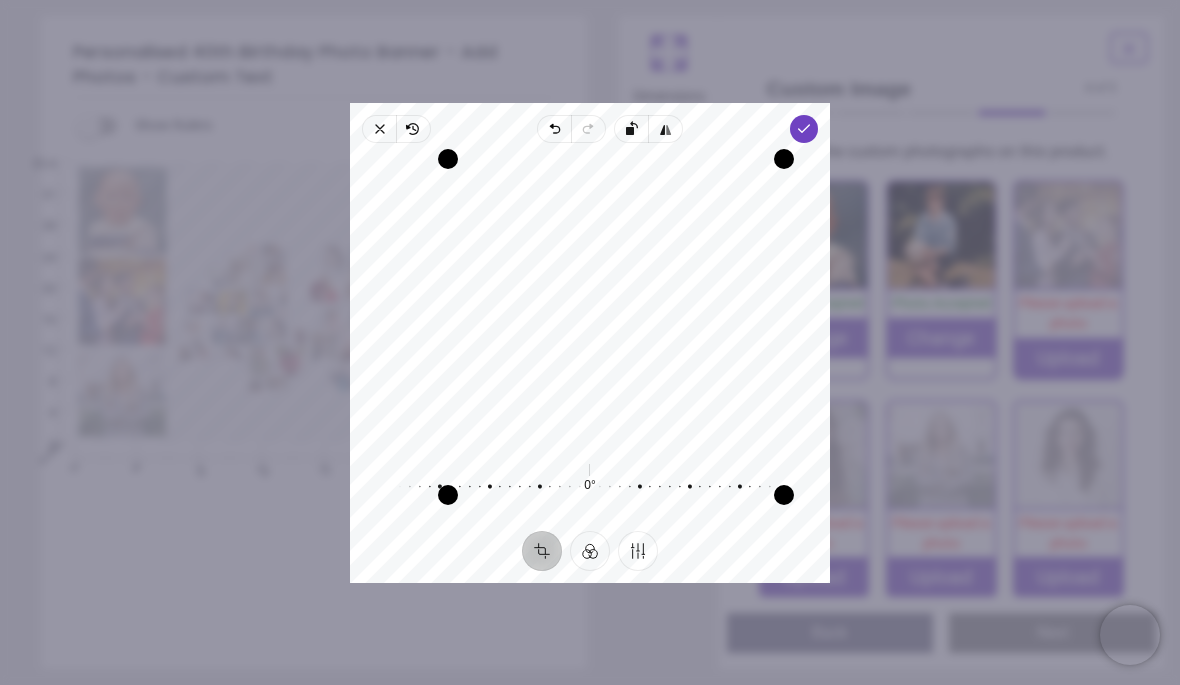 click 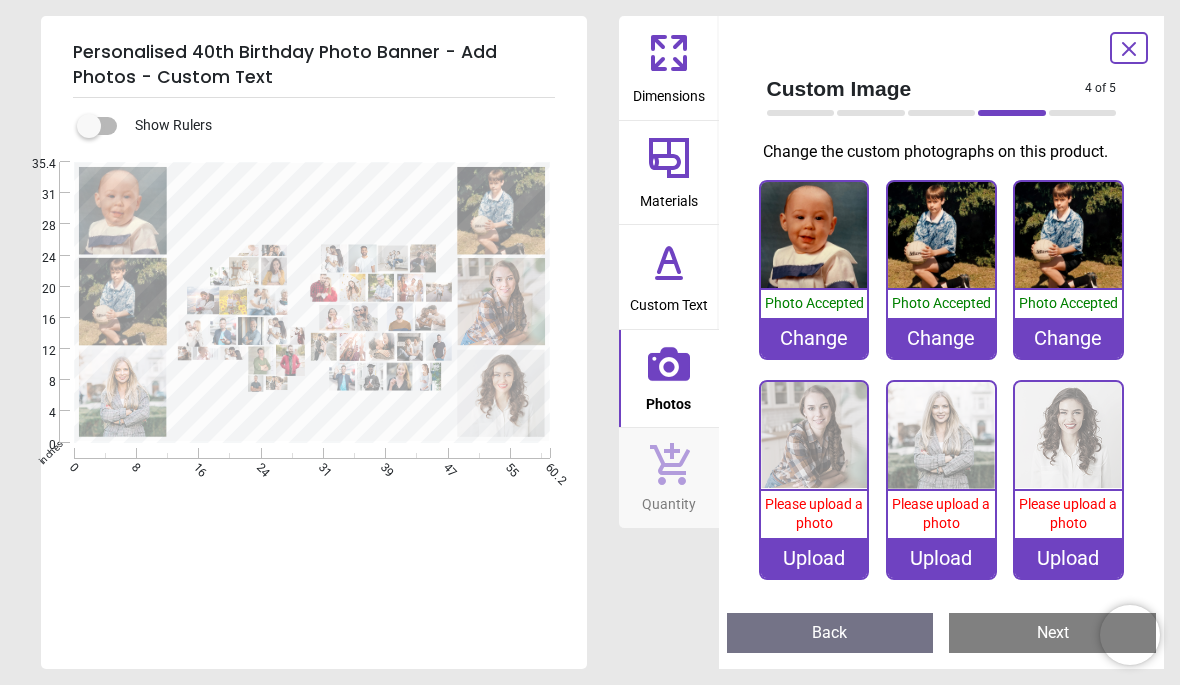scroll, scrollTop: 0, scrollLeft: 0, axis: both 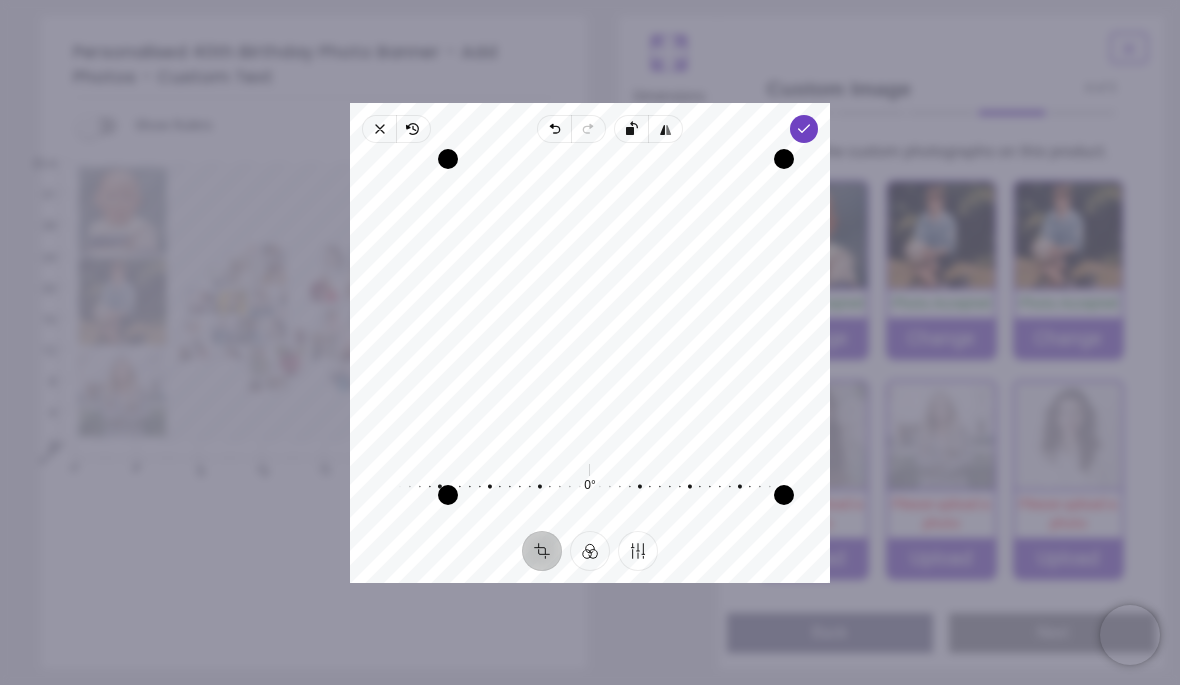 click on "Done" at bounding box center [804, 129] 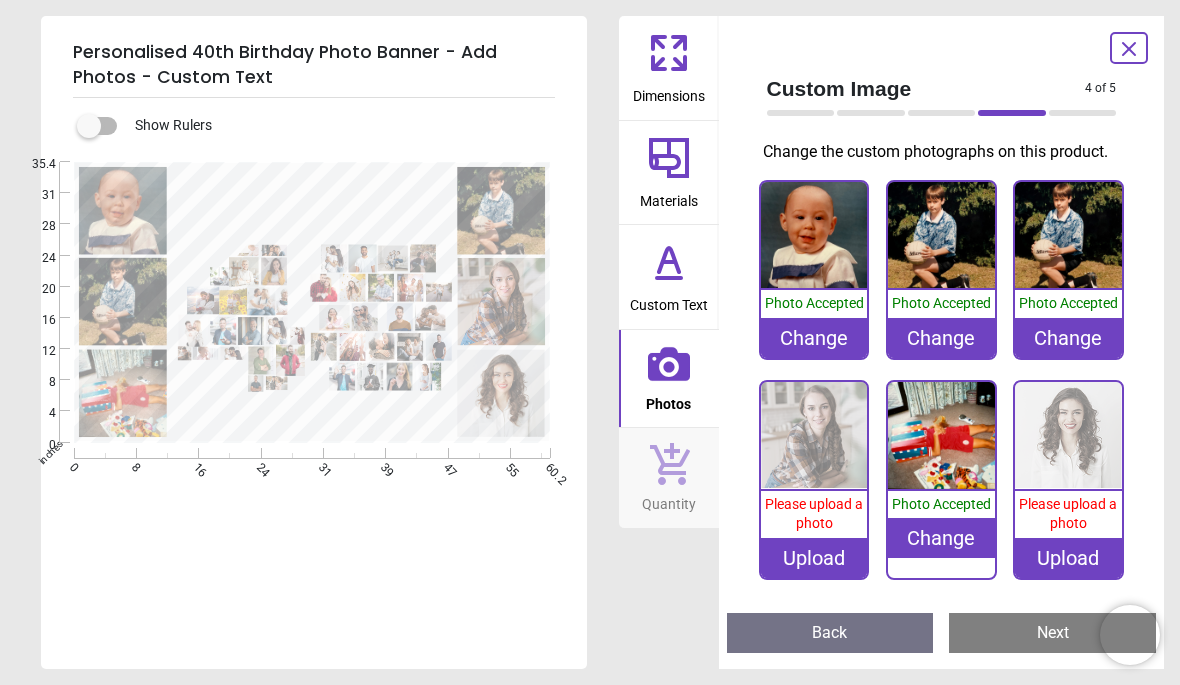 click on "Change" at bounding box center [1068, 338] 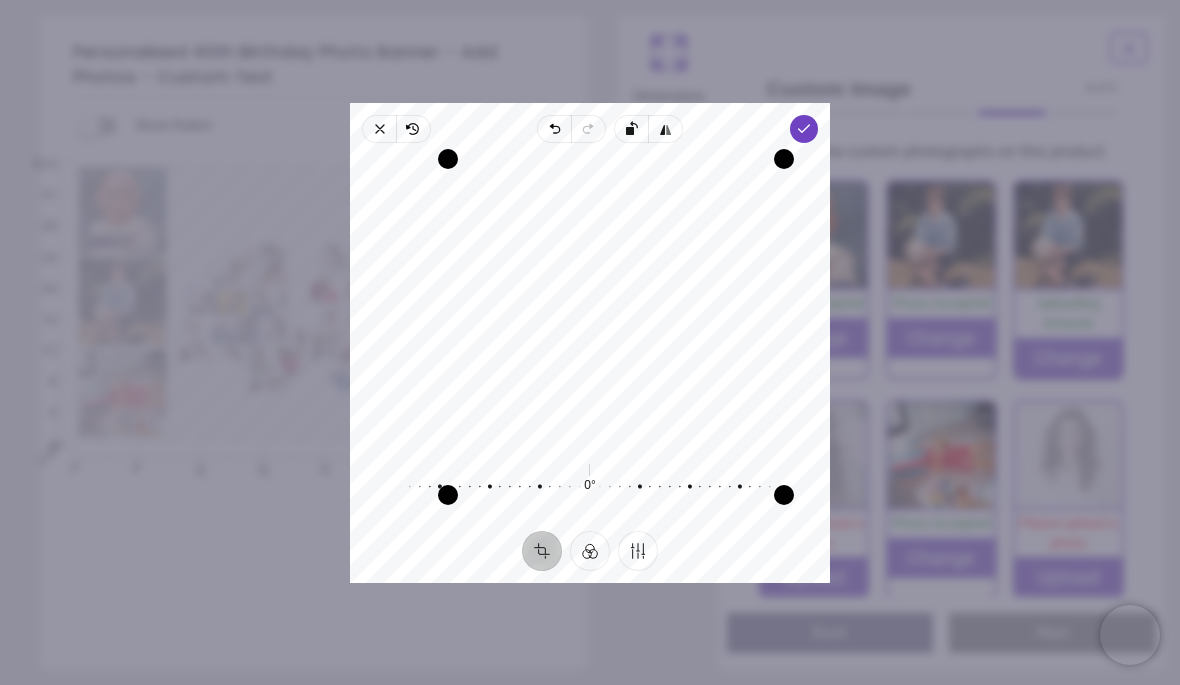 click on "Done" at bounding box center [804, 129] 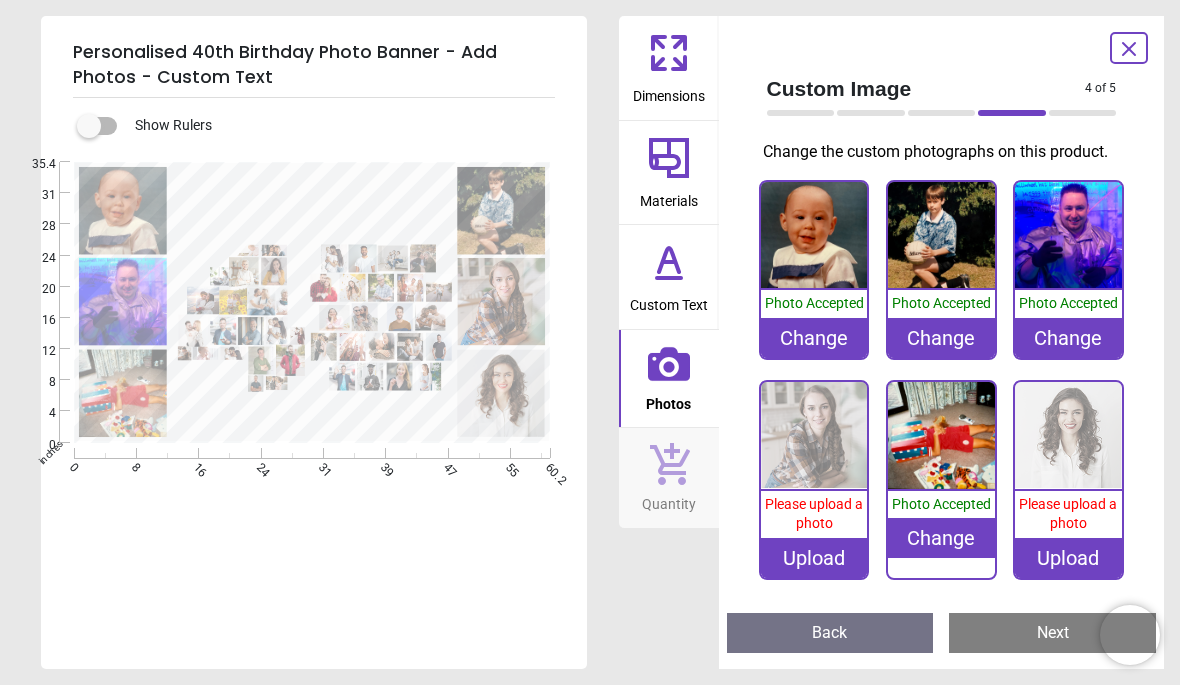 click on "Change" at bounding box center (941, 338) 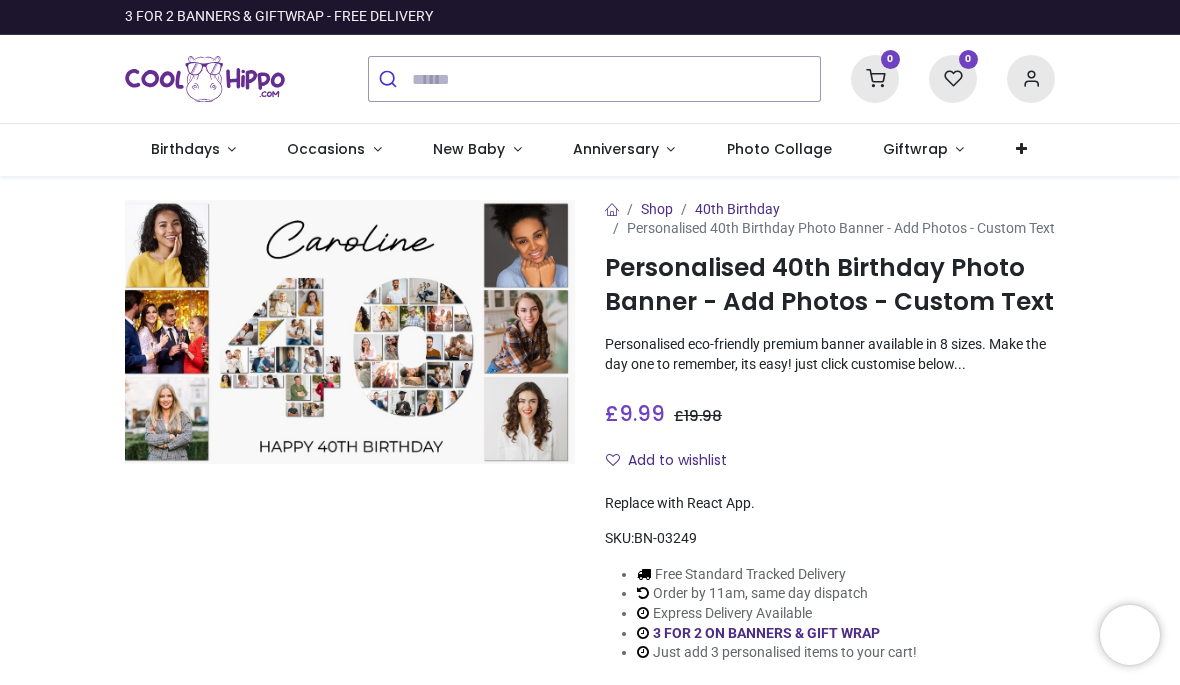 scroll, scrollTop: 0, scrollLeft: 0, axis: both 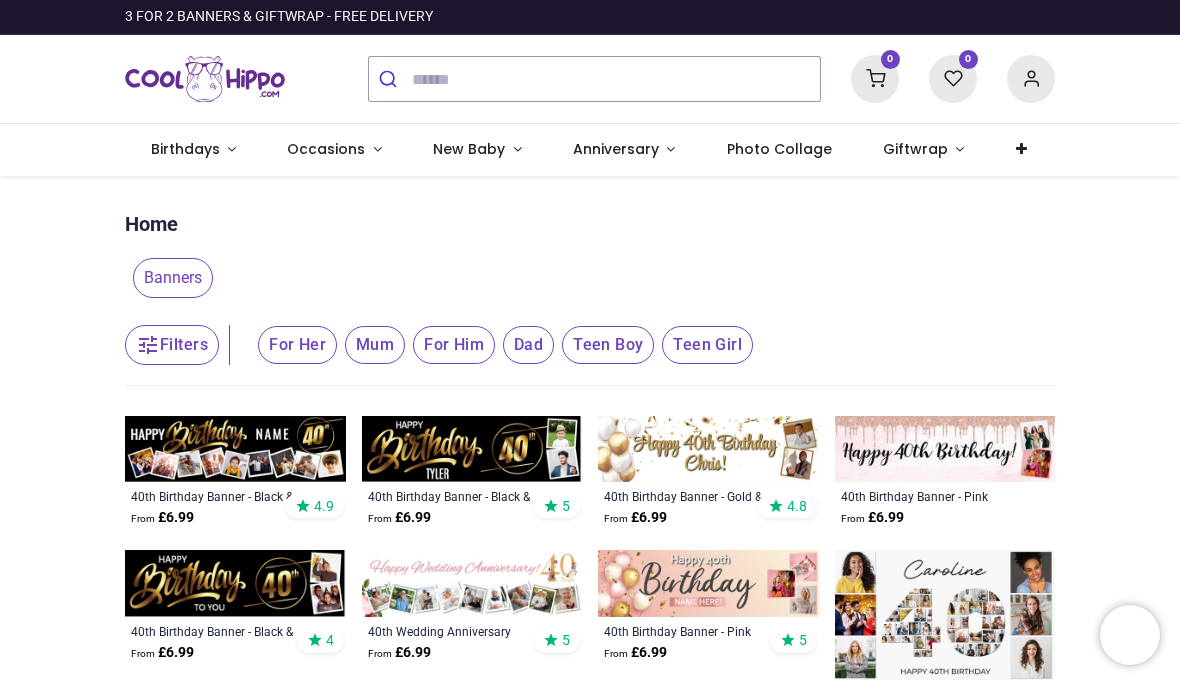click at bounding box center [875, 79] 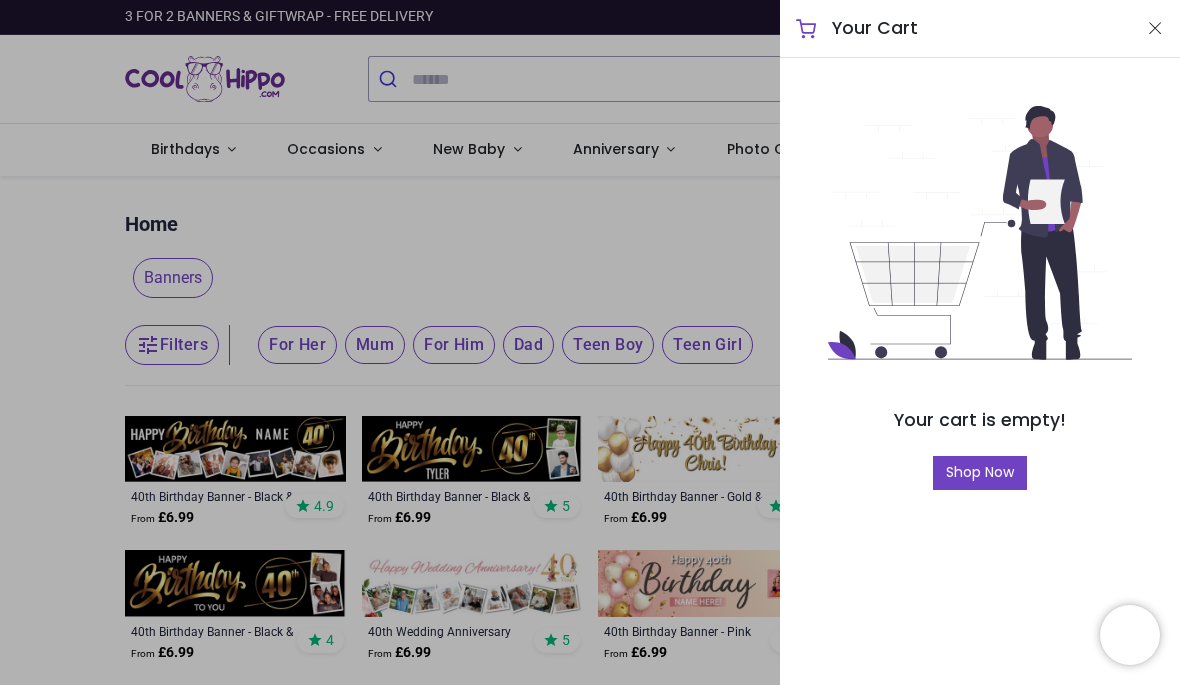 click at bounding box center [1155, 28] 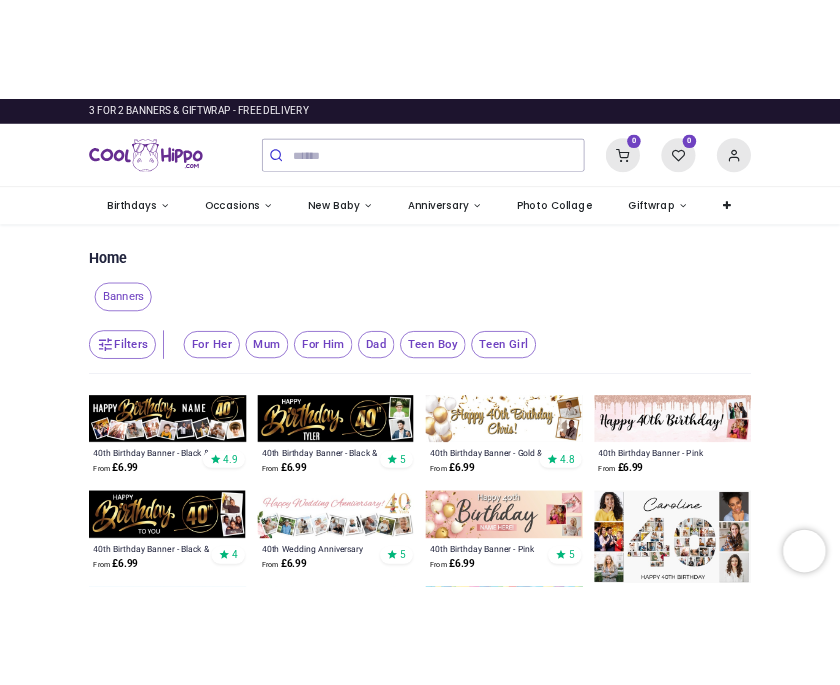 scroll, scrollTop: 0, scrollLeft: 0, axis: both 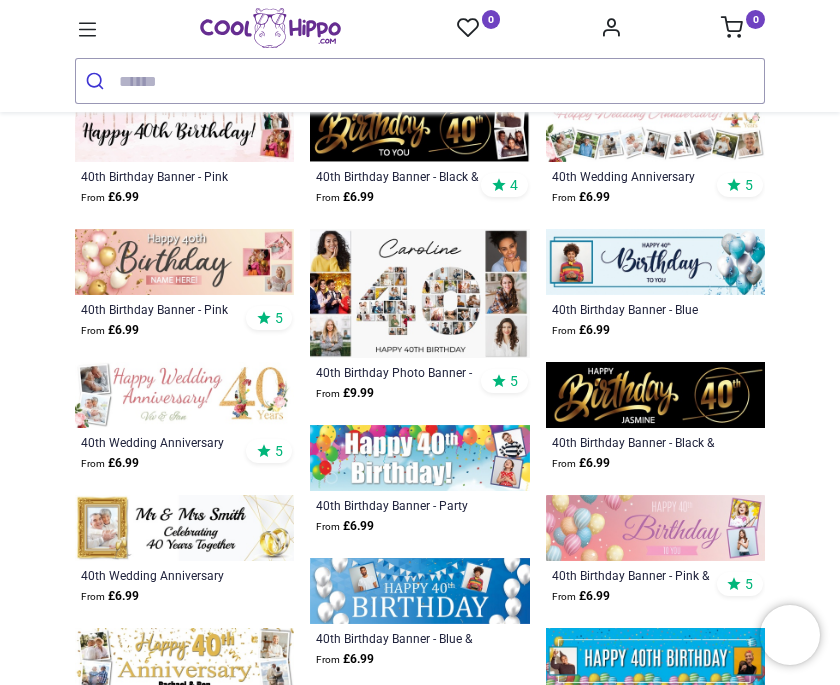 click at bounding box center (419, 293) 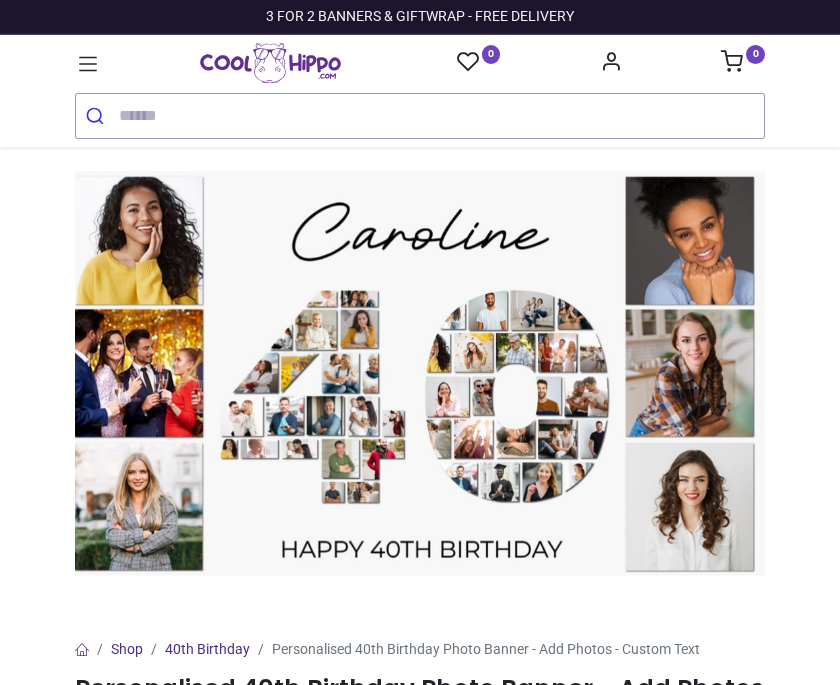scroll, scrollTop: 0, scrollLeft: 0, axis: both 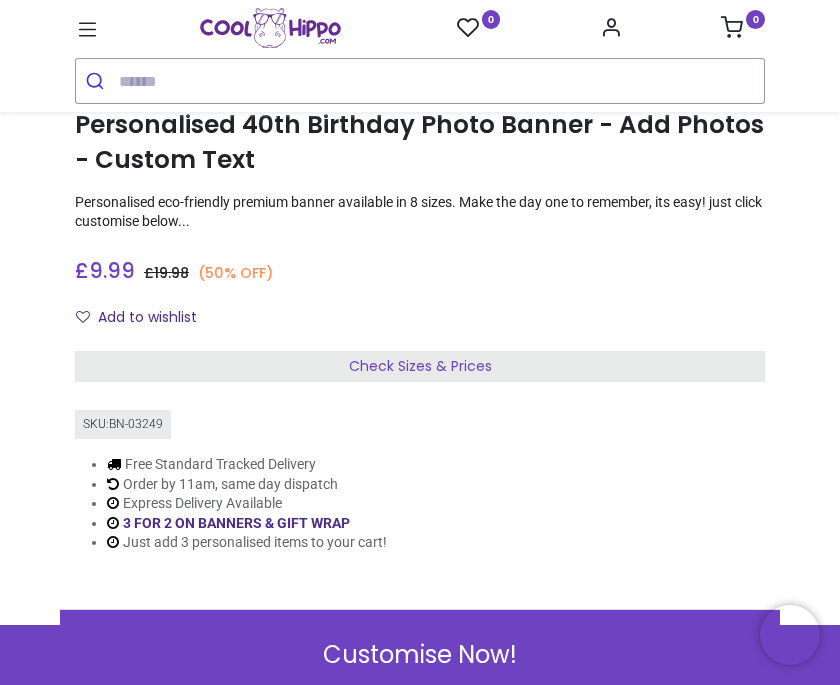 click on "Customise Now!" at bounding box center (420, 655) 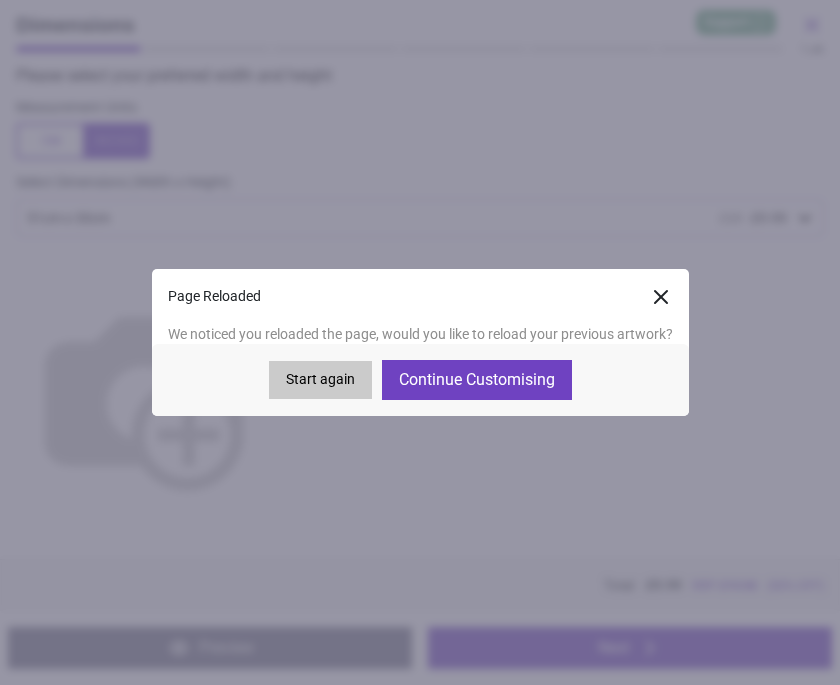 click on "Continue Customising" at bounding box center [477, 380] 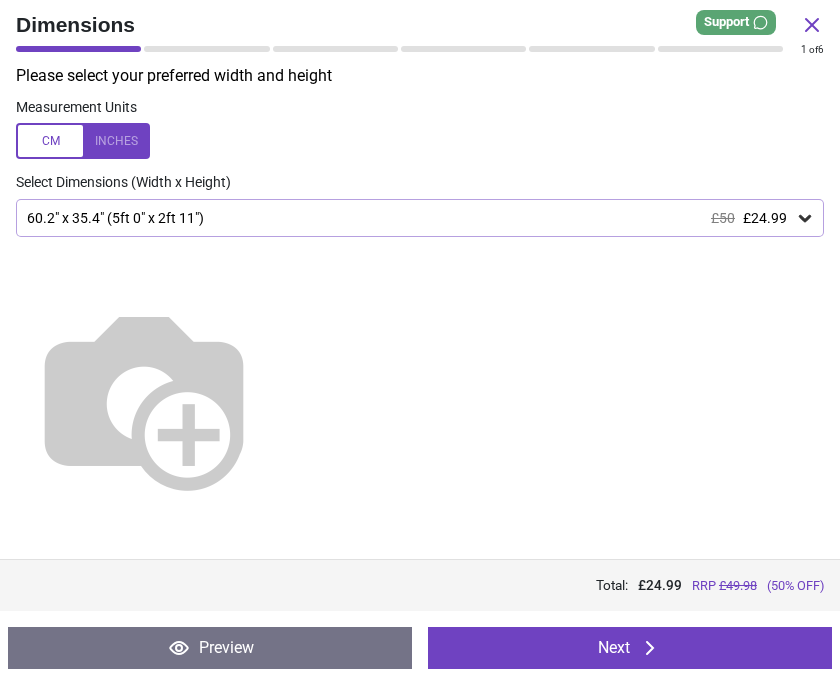 scroll, scrollTop: 0, scrollLeft: 0, axis: both 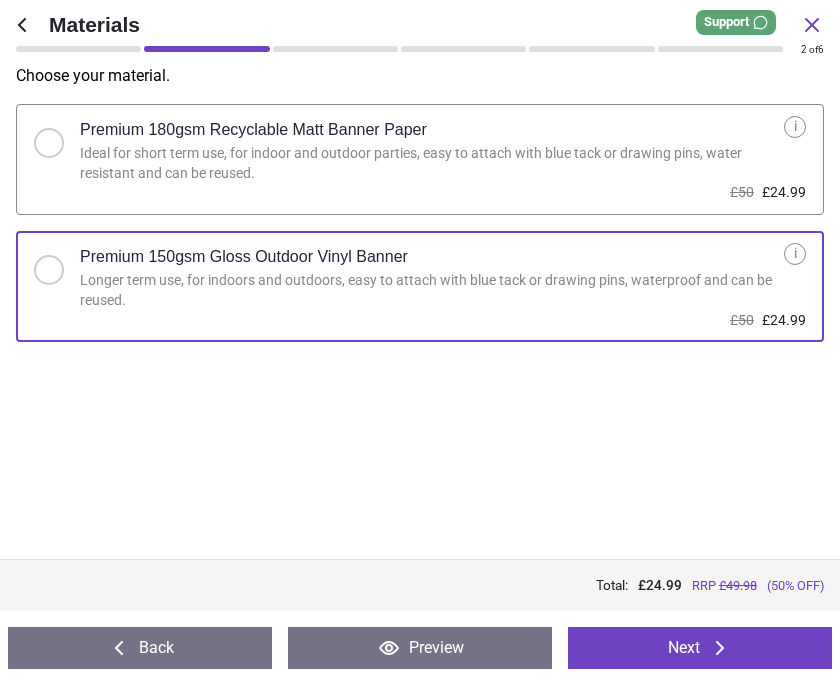 click 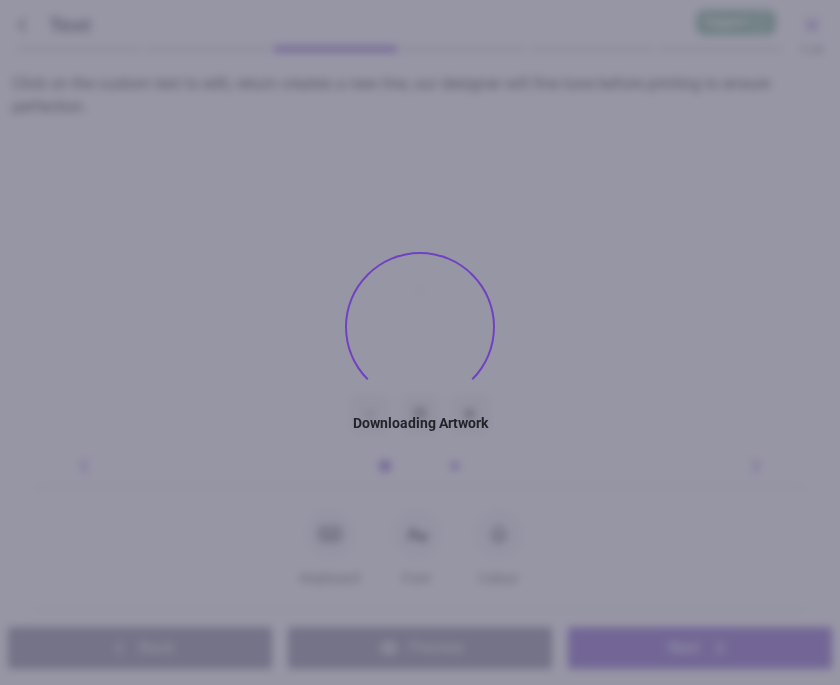 type on "*******" 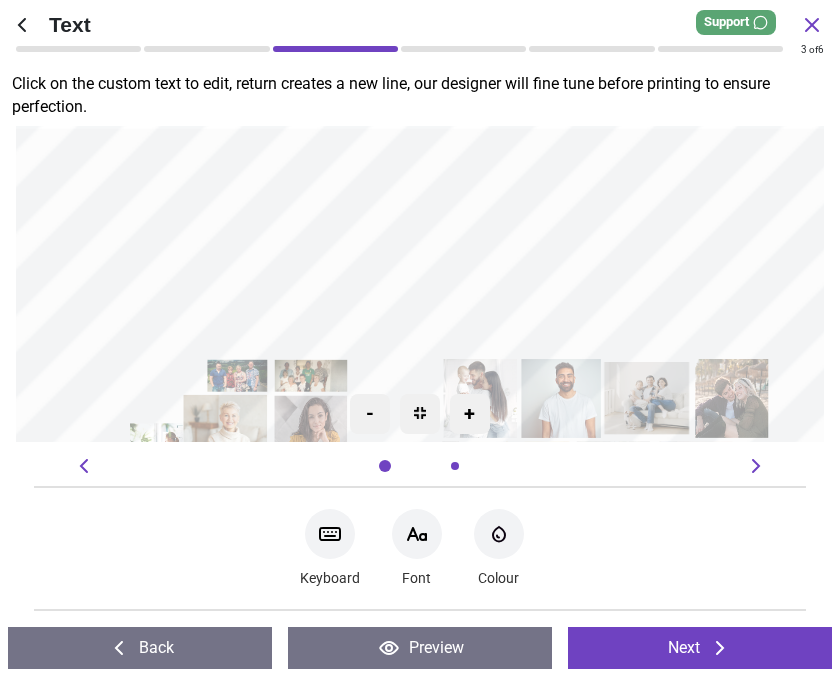 click 